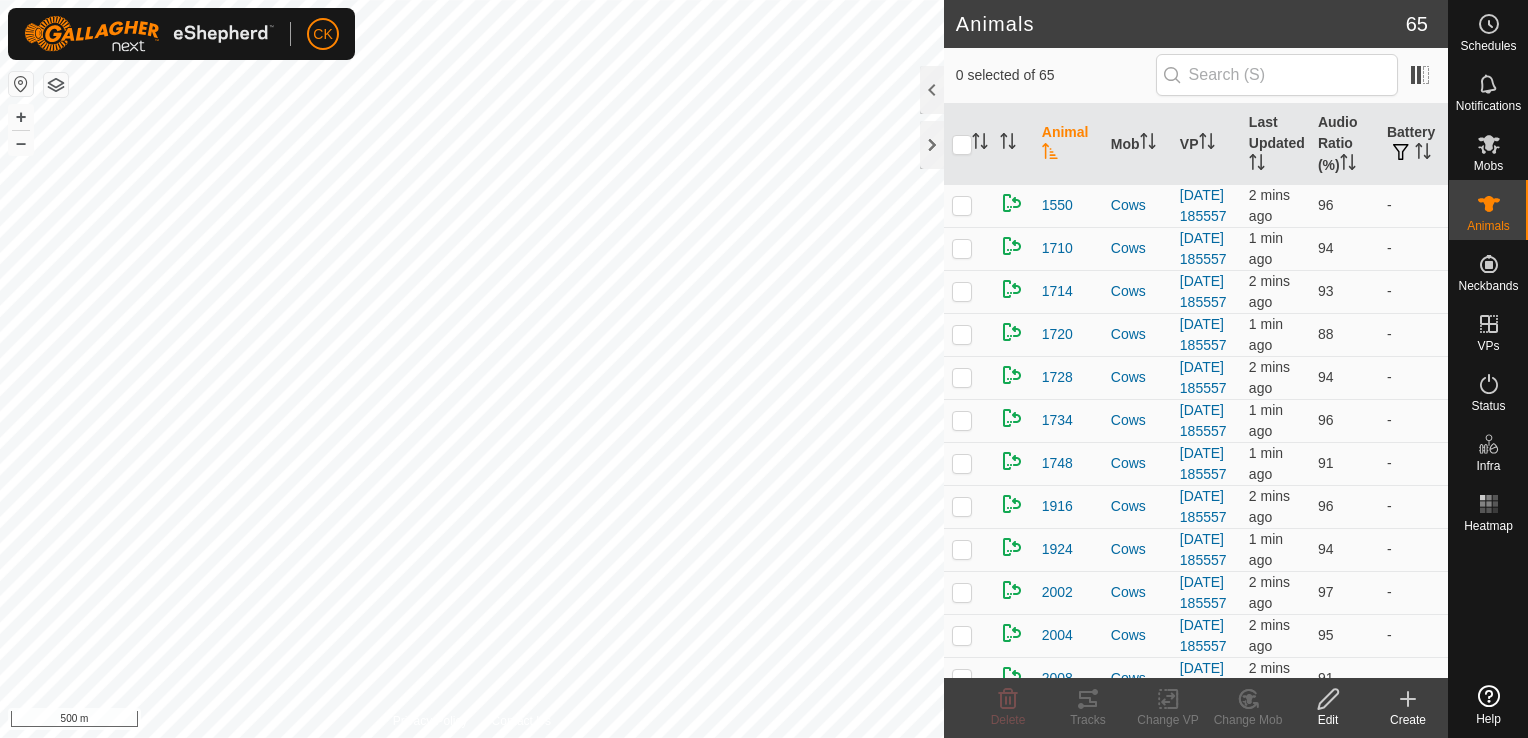 scroll, scrollTop: 0, scrollLeft: 0, axis: both 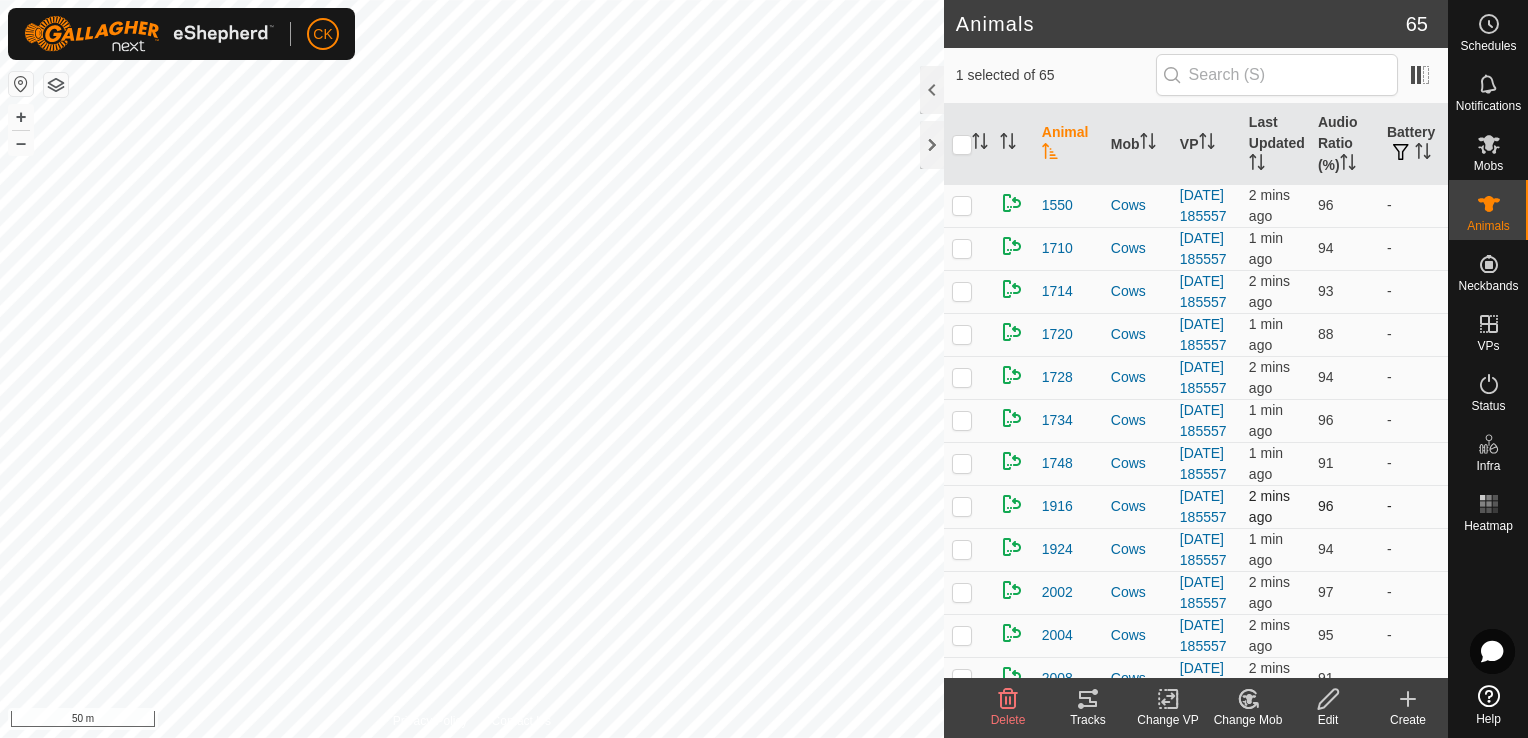 checkbox on "true" 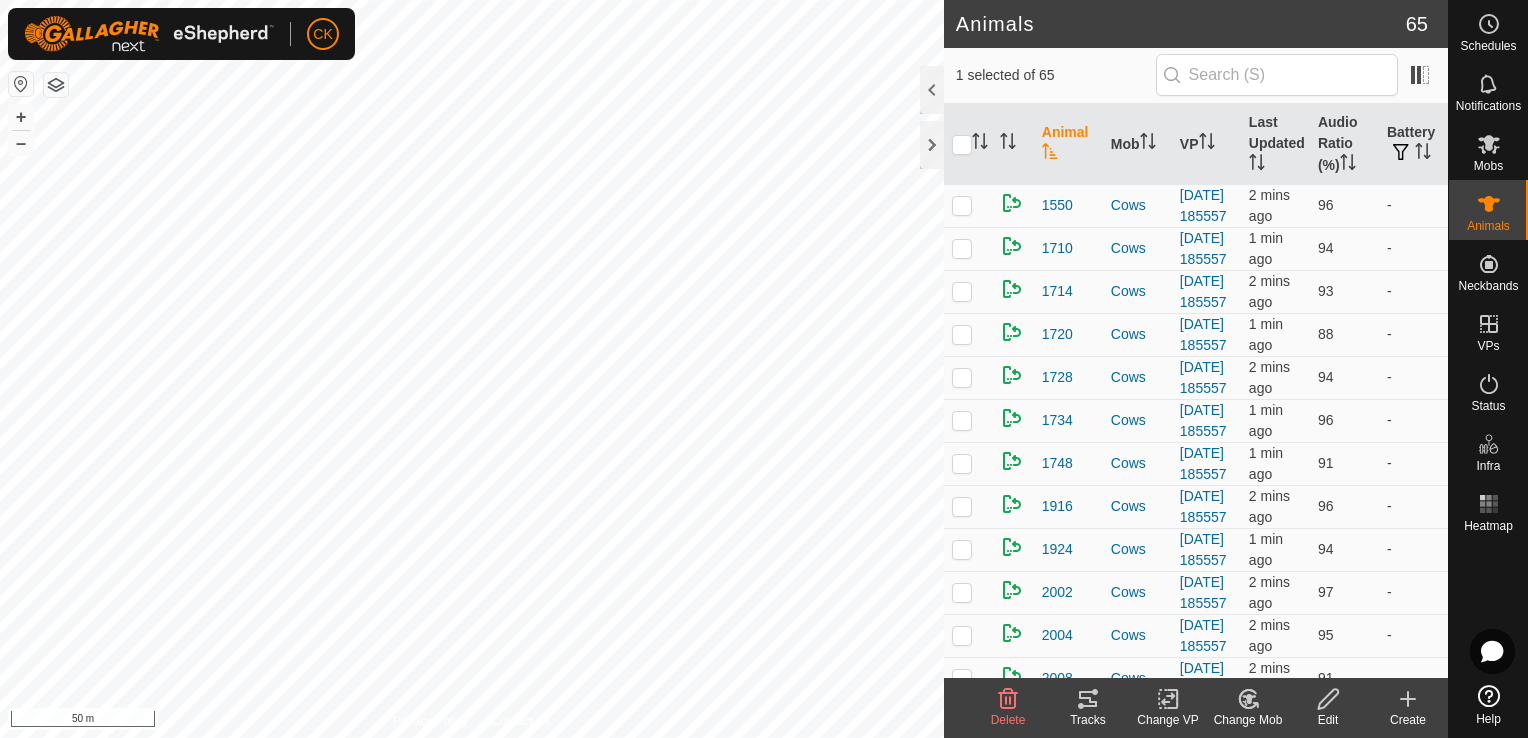 click 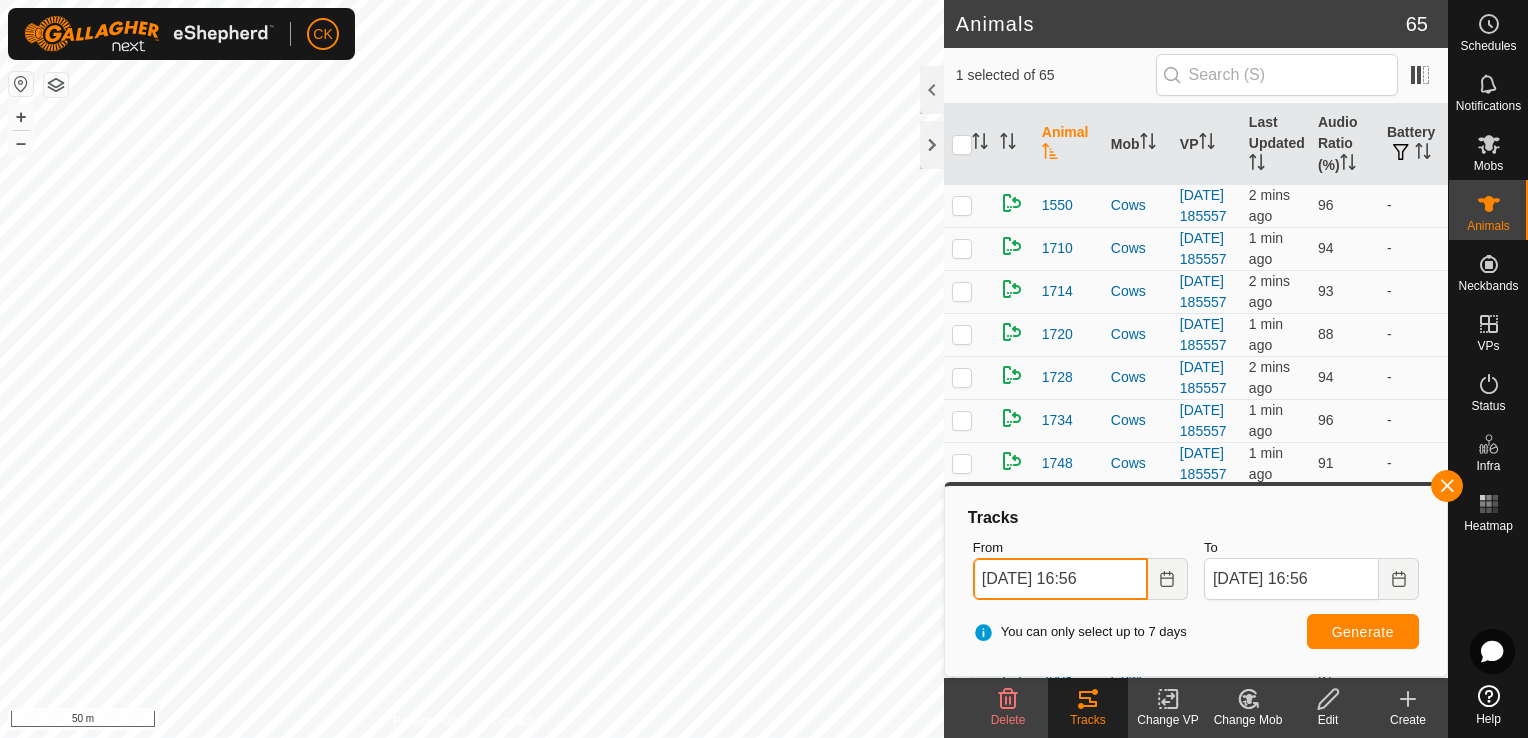 click on "20 Jul, 2025 16:56" at bounding box center [1060, 579] 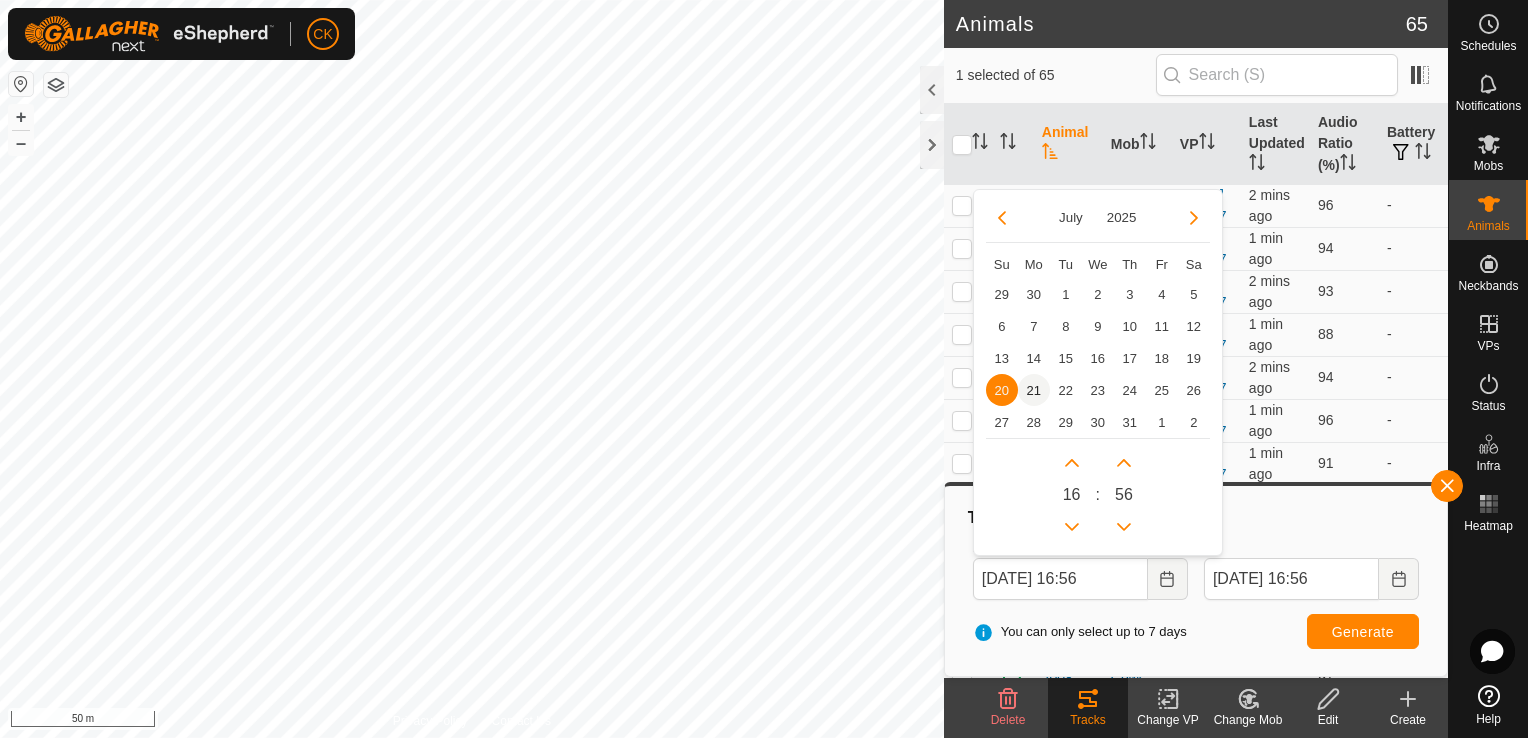 click on "21" at bounding box center [1034, 390] 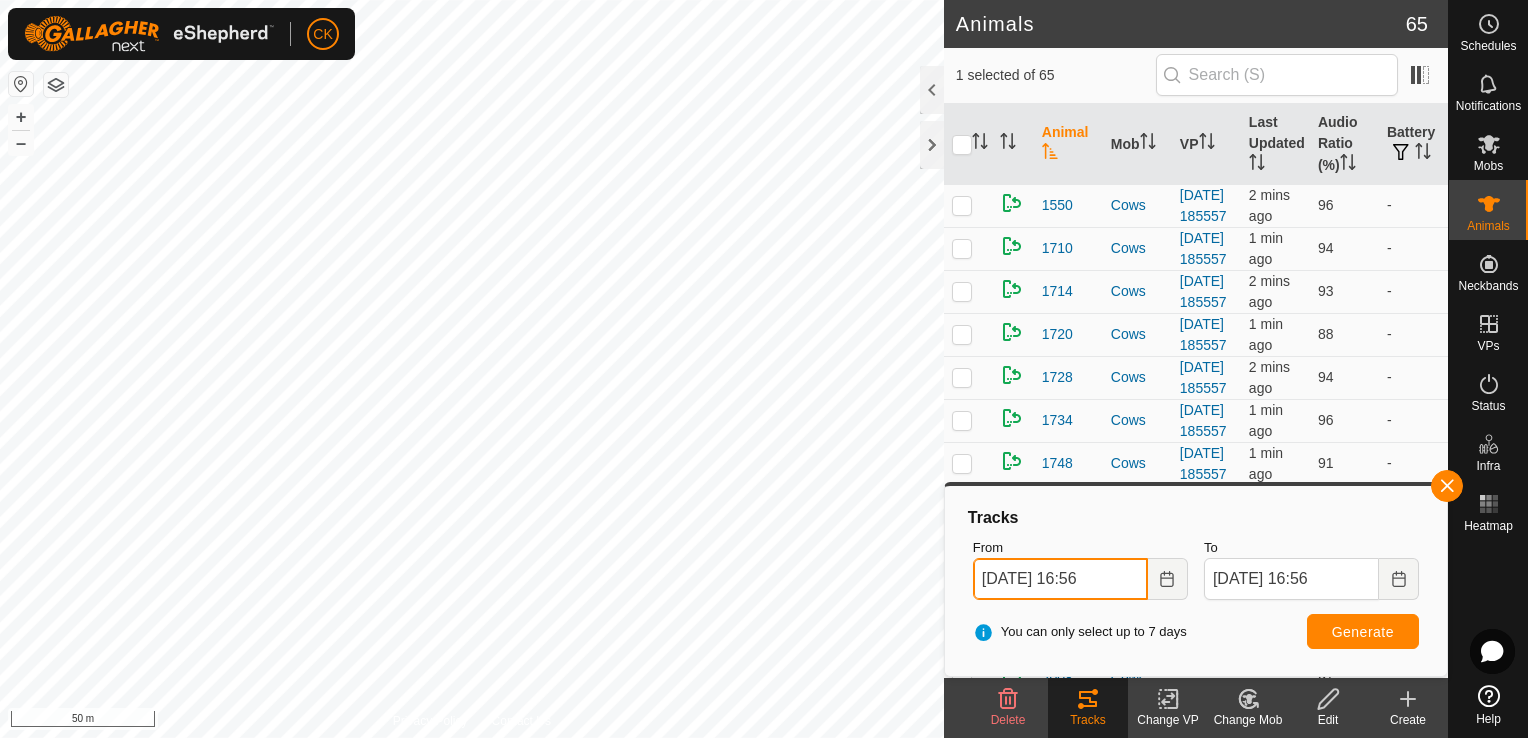 click on "21 Jul, 2025 16:56" at bounding box center (1060, 579) 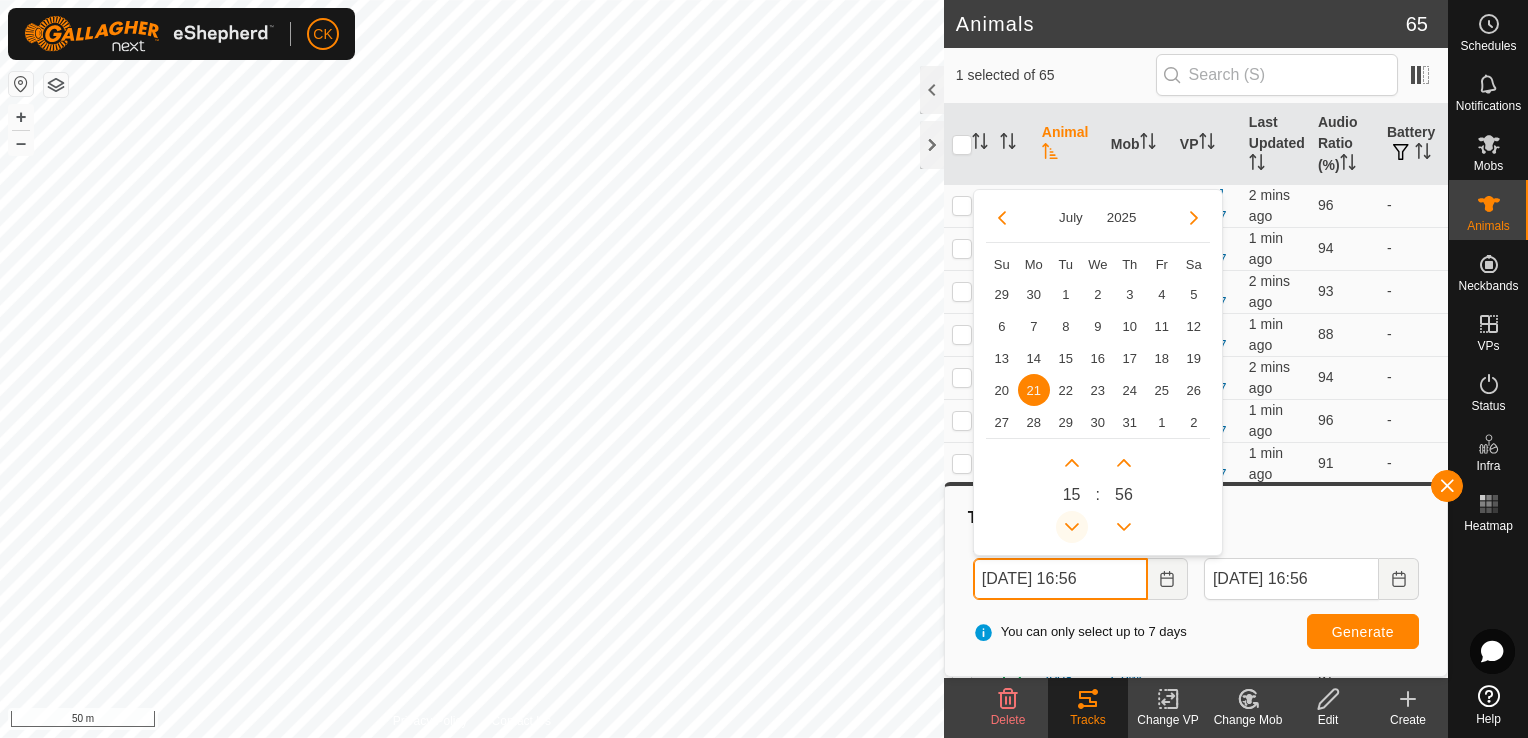 click at bounding box center (1072, 527) 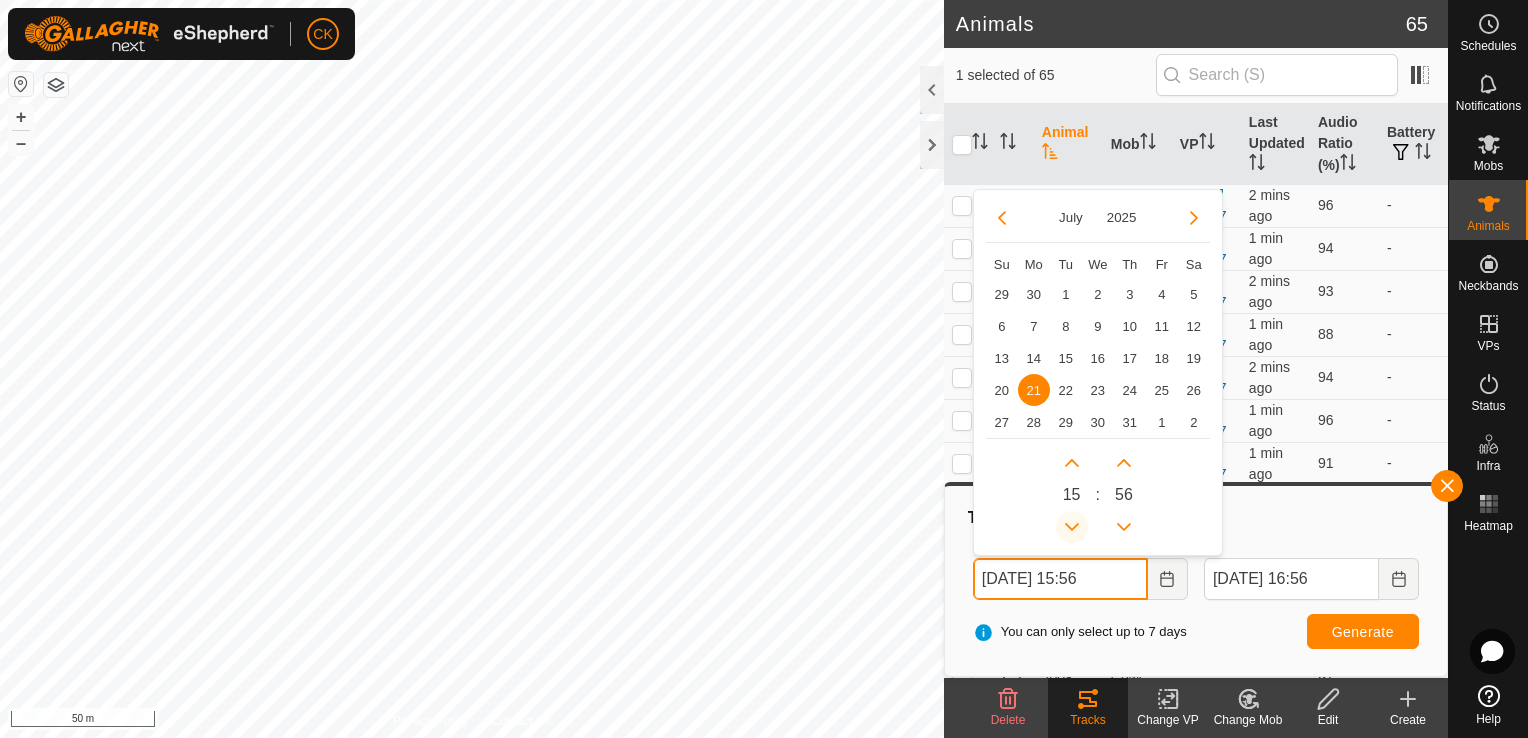 click at bounding box center (1072, 527) 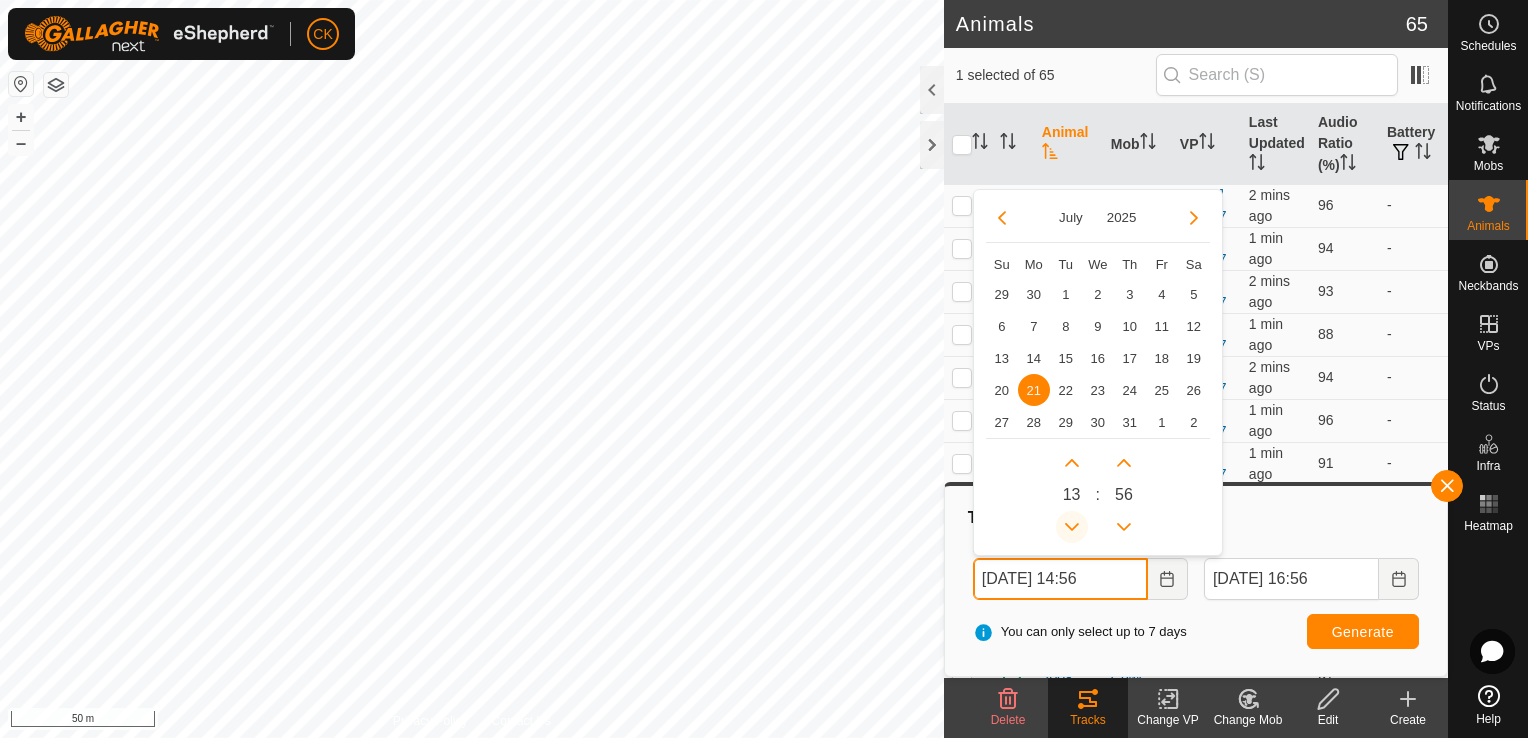 click 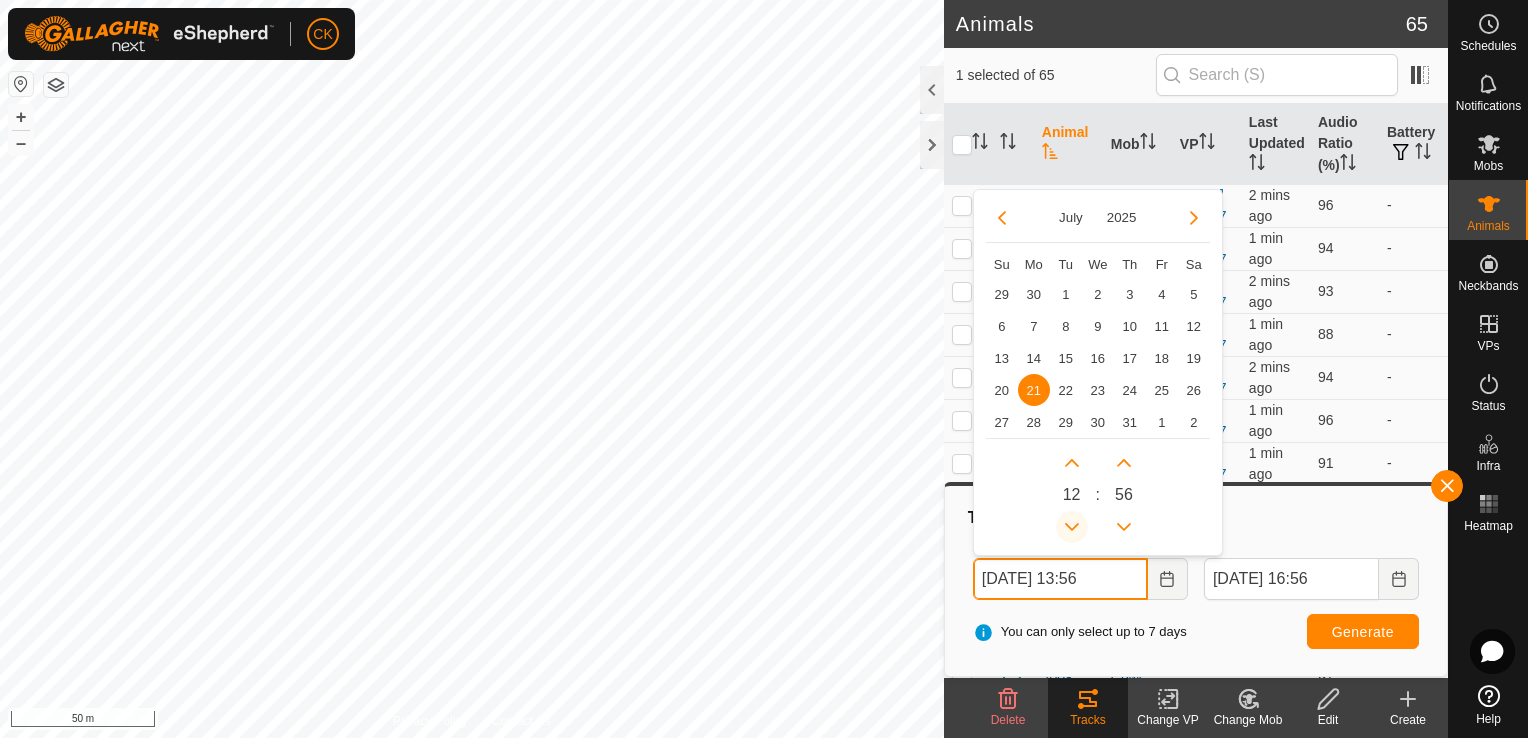click at bounding box center [1072, 527] 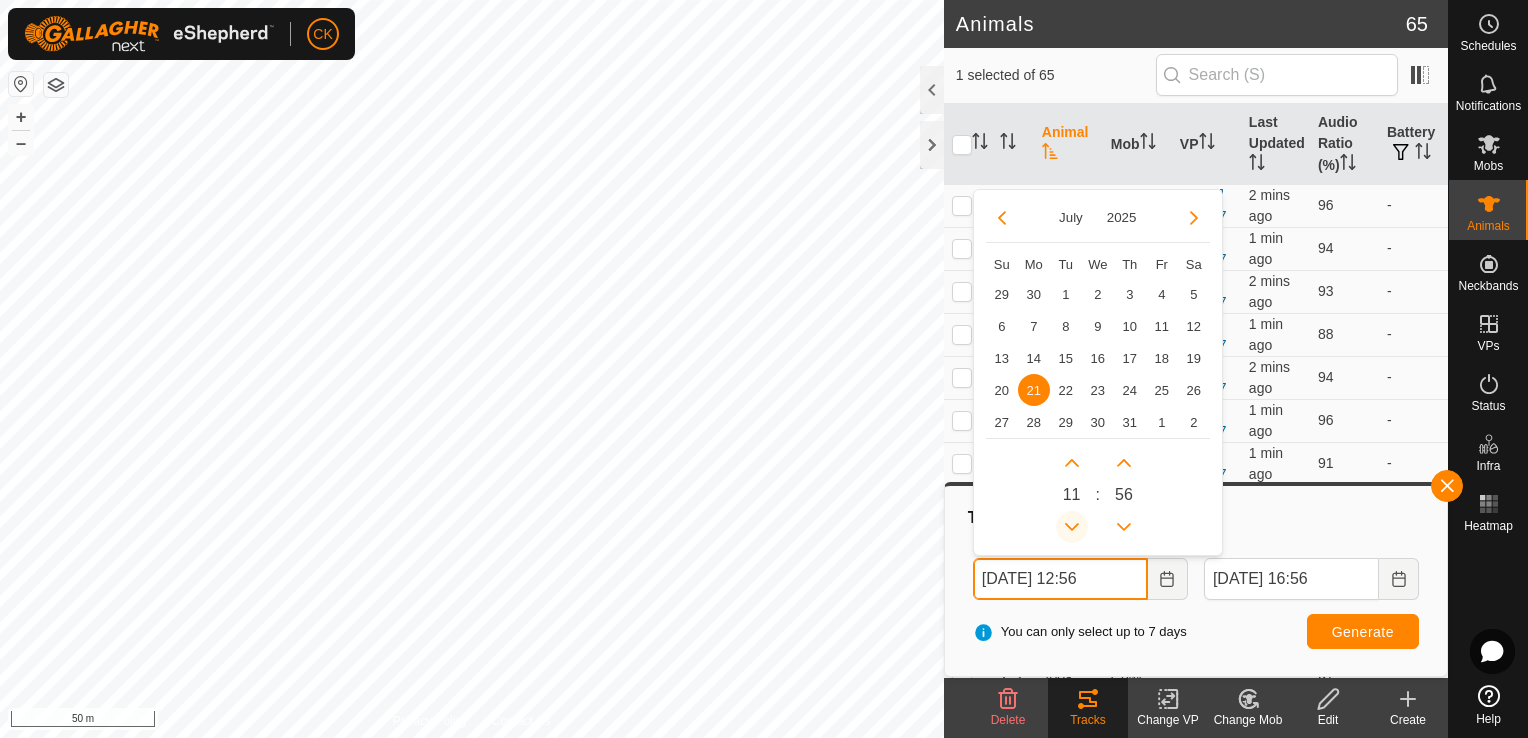 click at bounding box center (1072, 527) 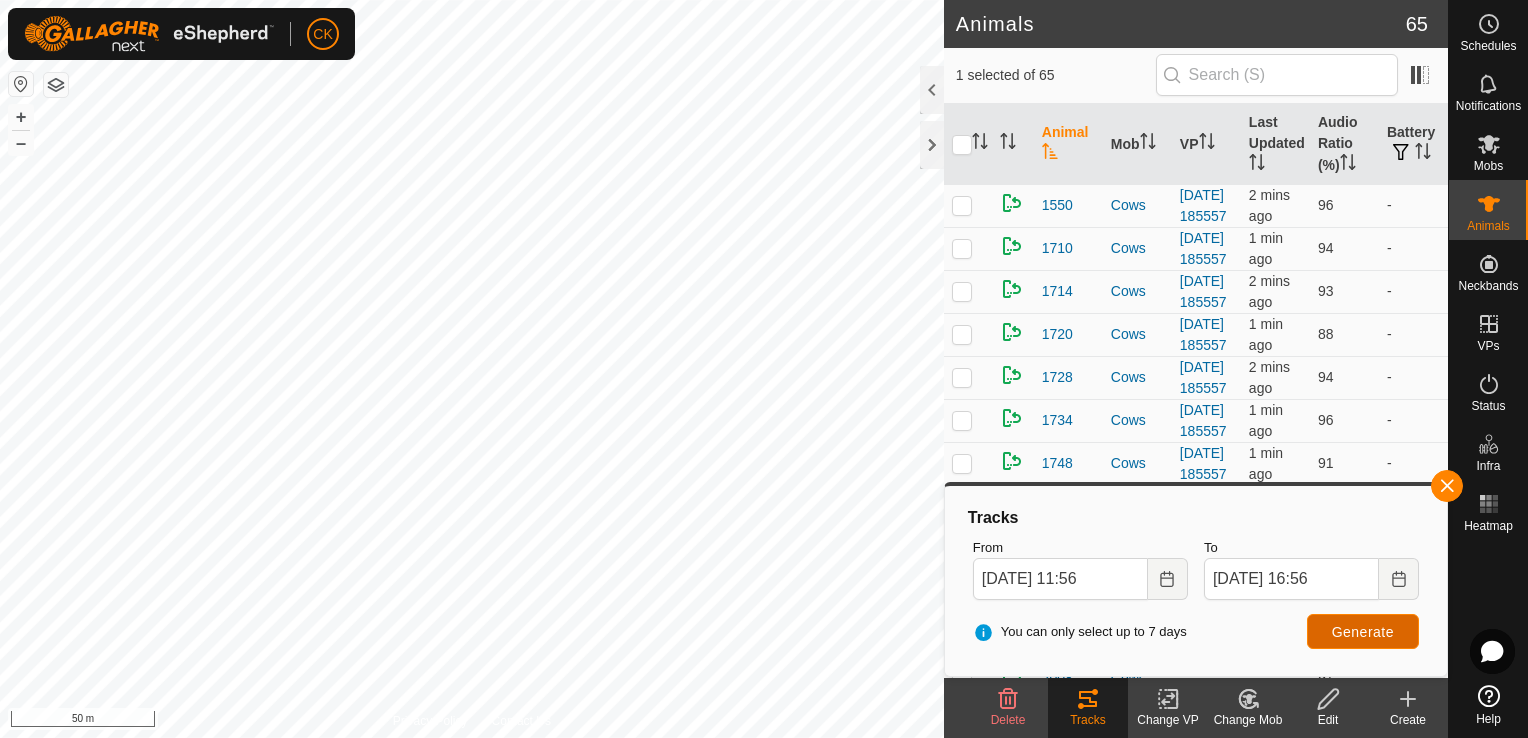 click on "Generate" at bounding box center (1363, 632) 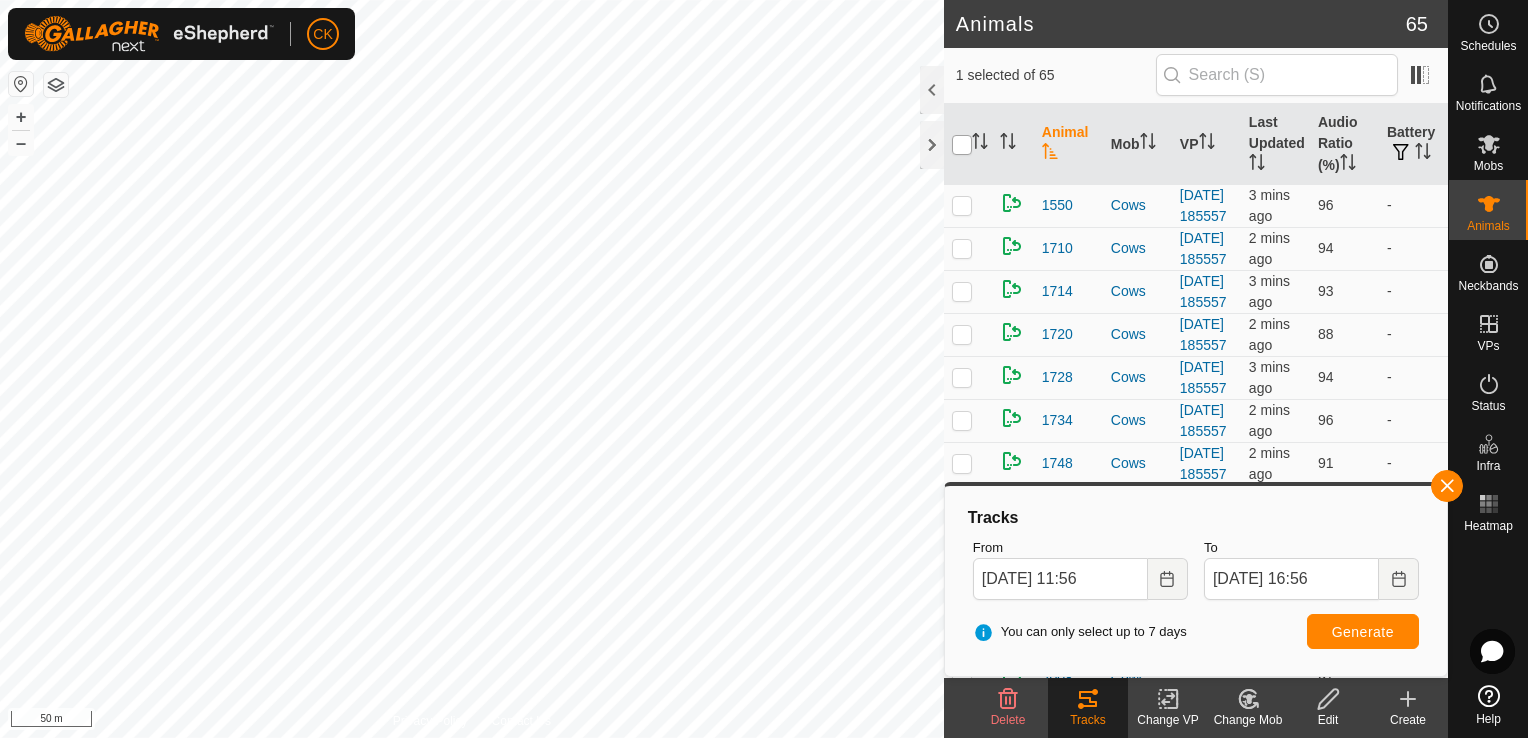 click at bounding box center (962, 145) 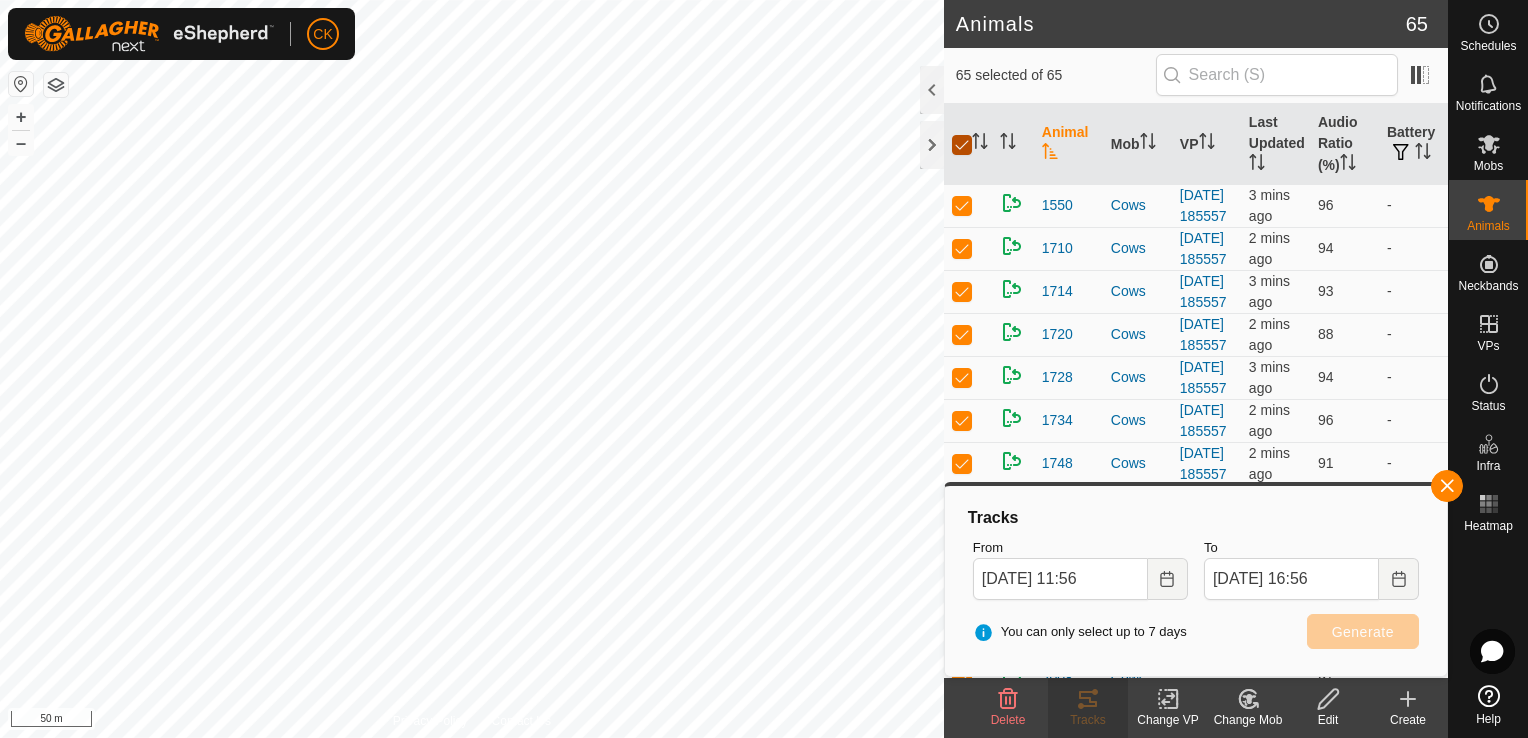 click at bounding box center (962, 145) 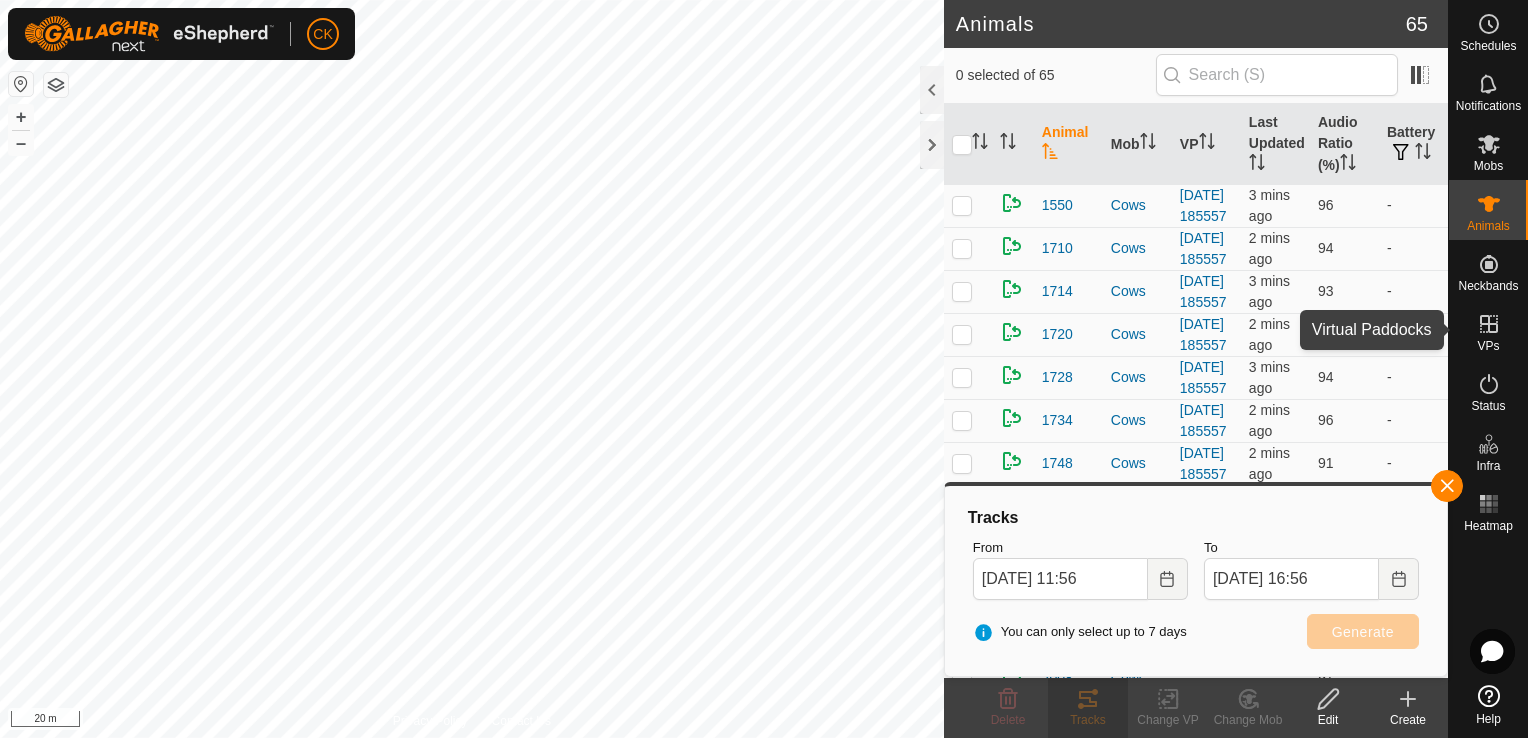 click 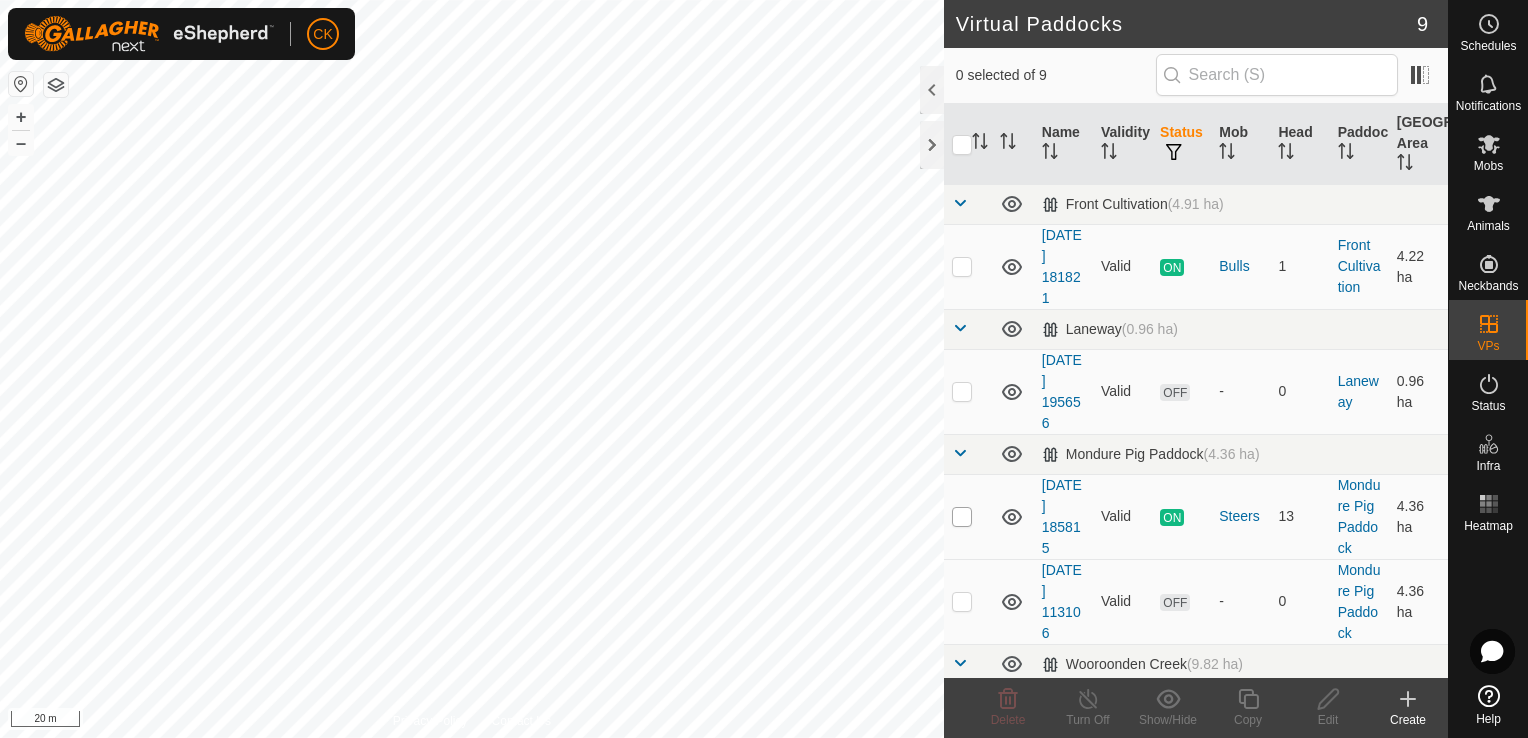 click at bounding box center (962, 517) 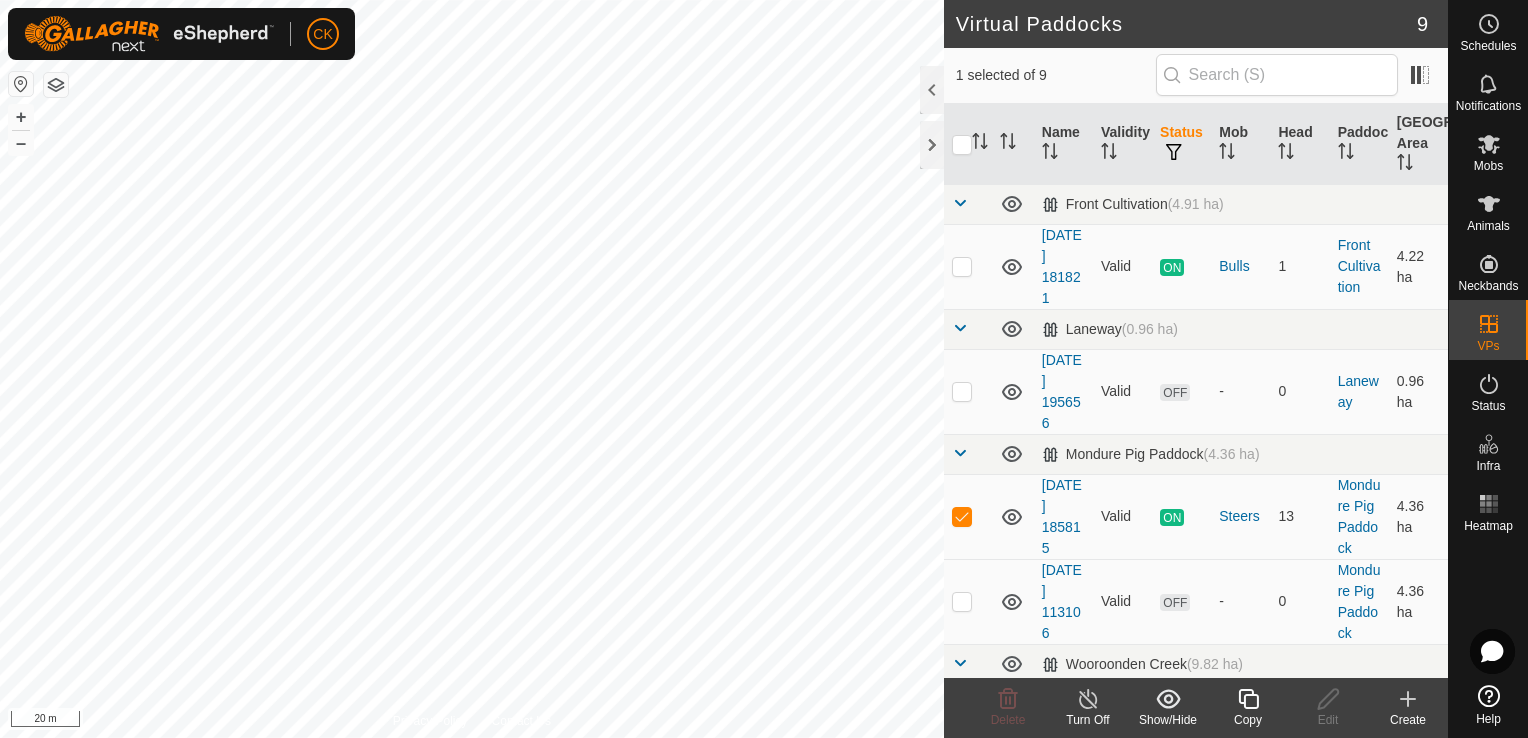click 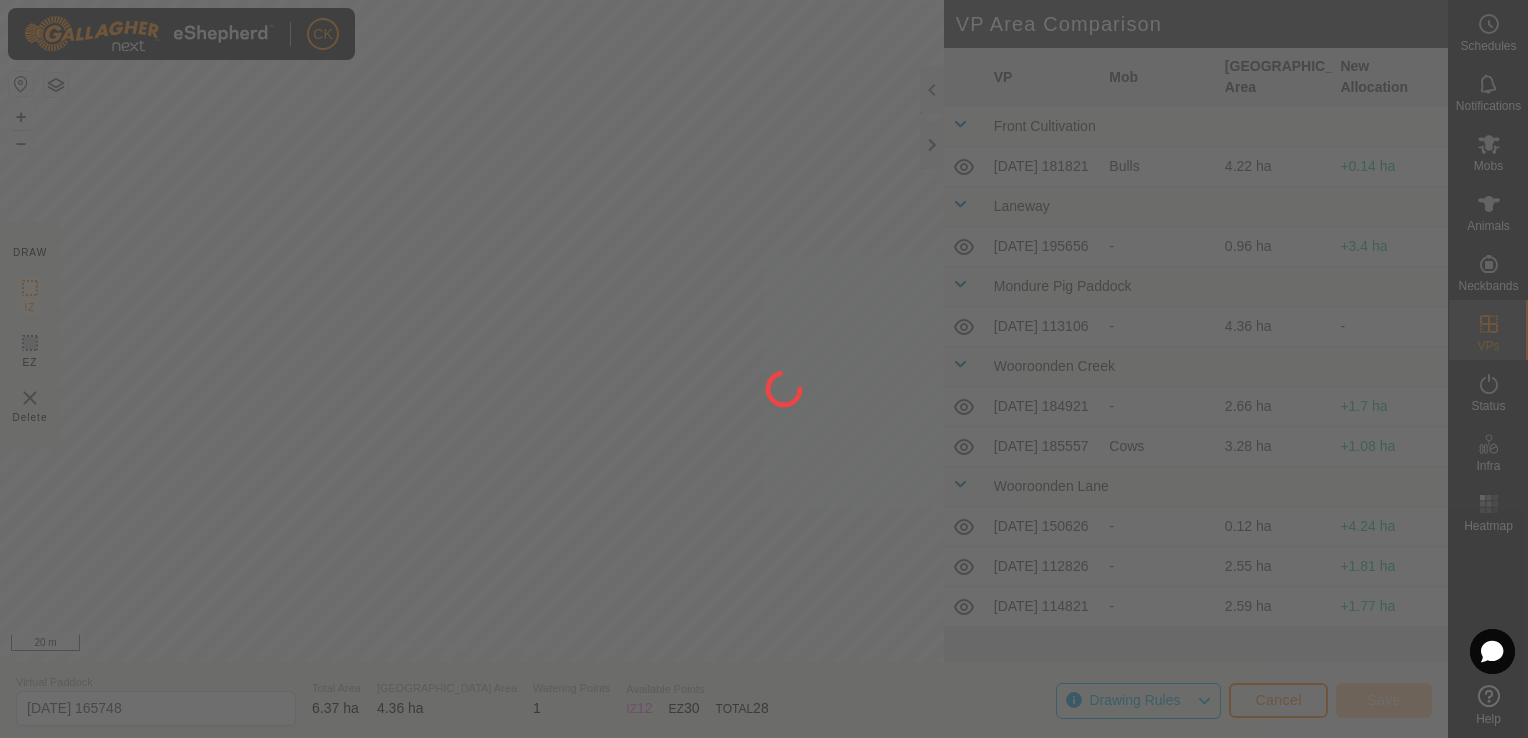 drag, startPoint x: 544, startPoint y: 384, endPoint x: 687, endPoint y: 443, distance: 154.69324 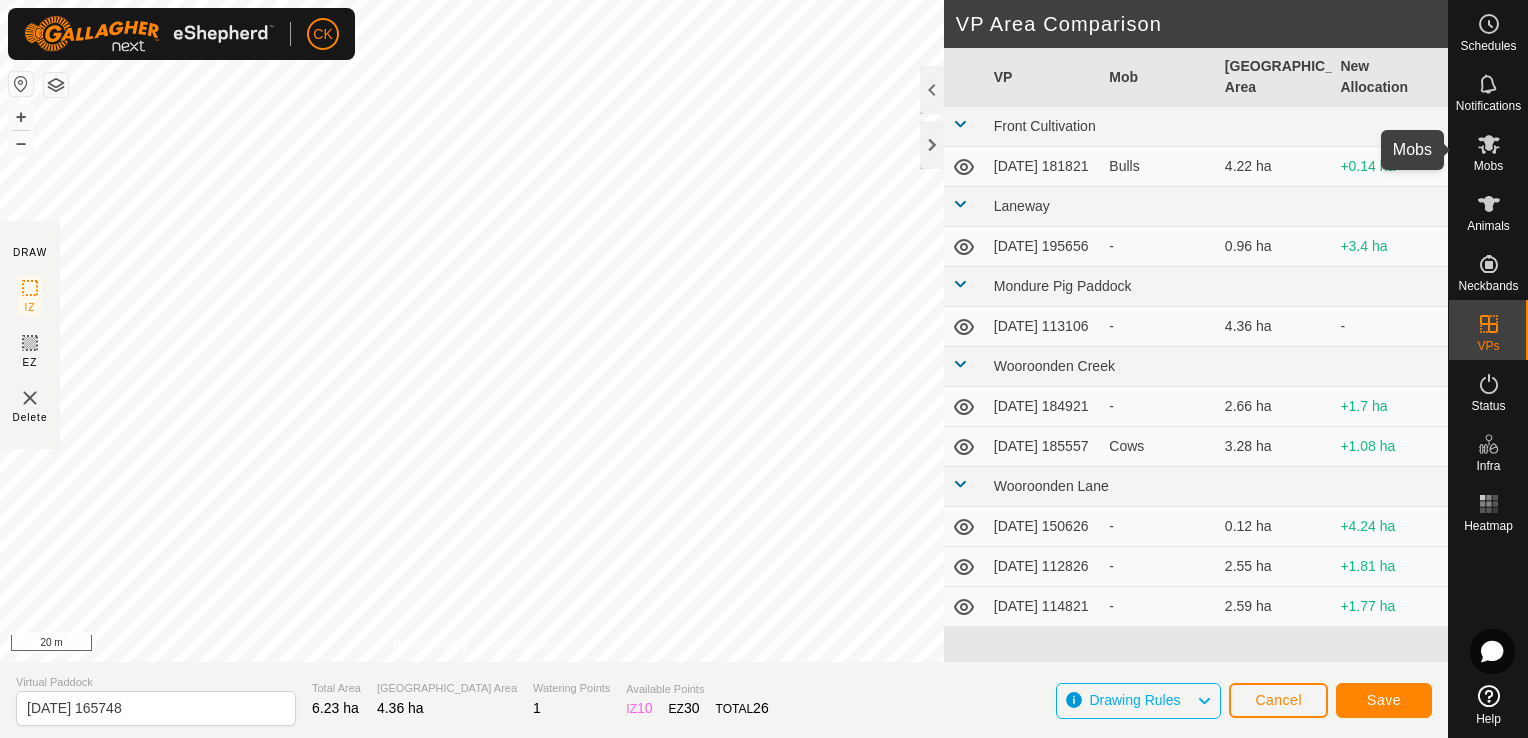 click 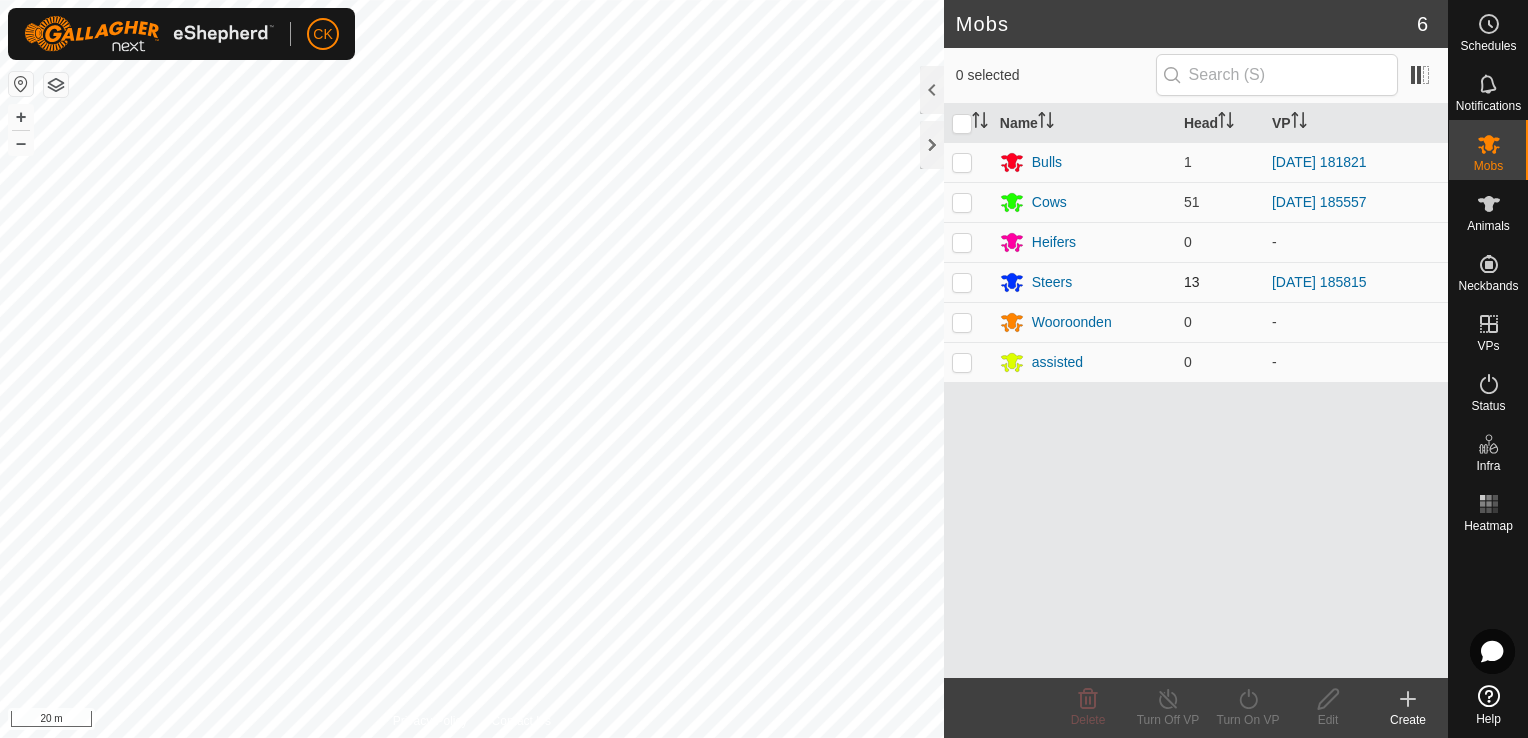 click at bounding box center (962, 282) 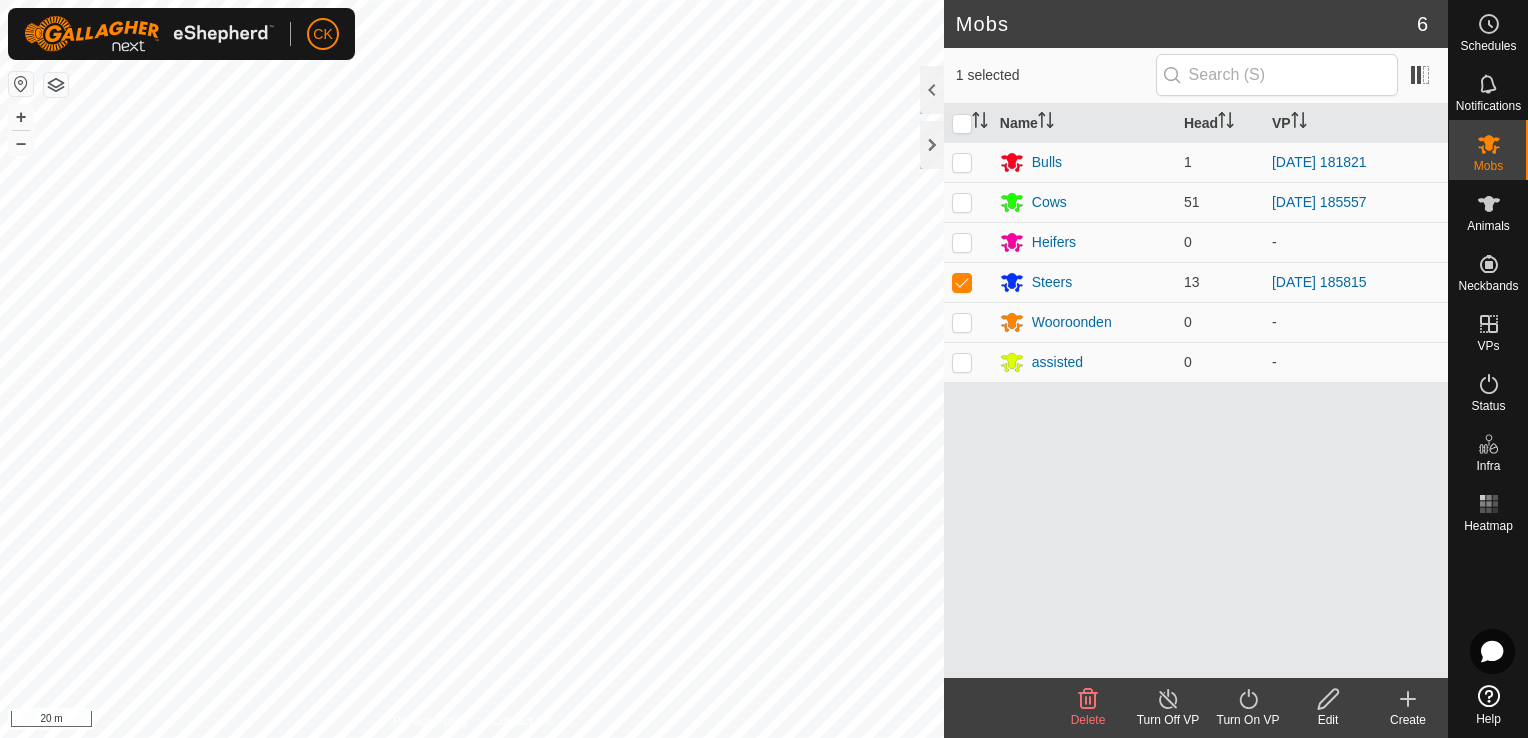 click 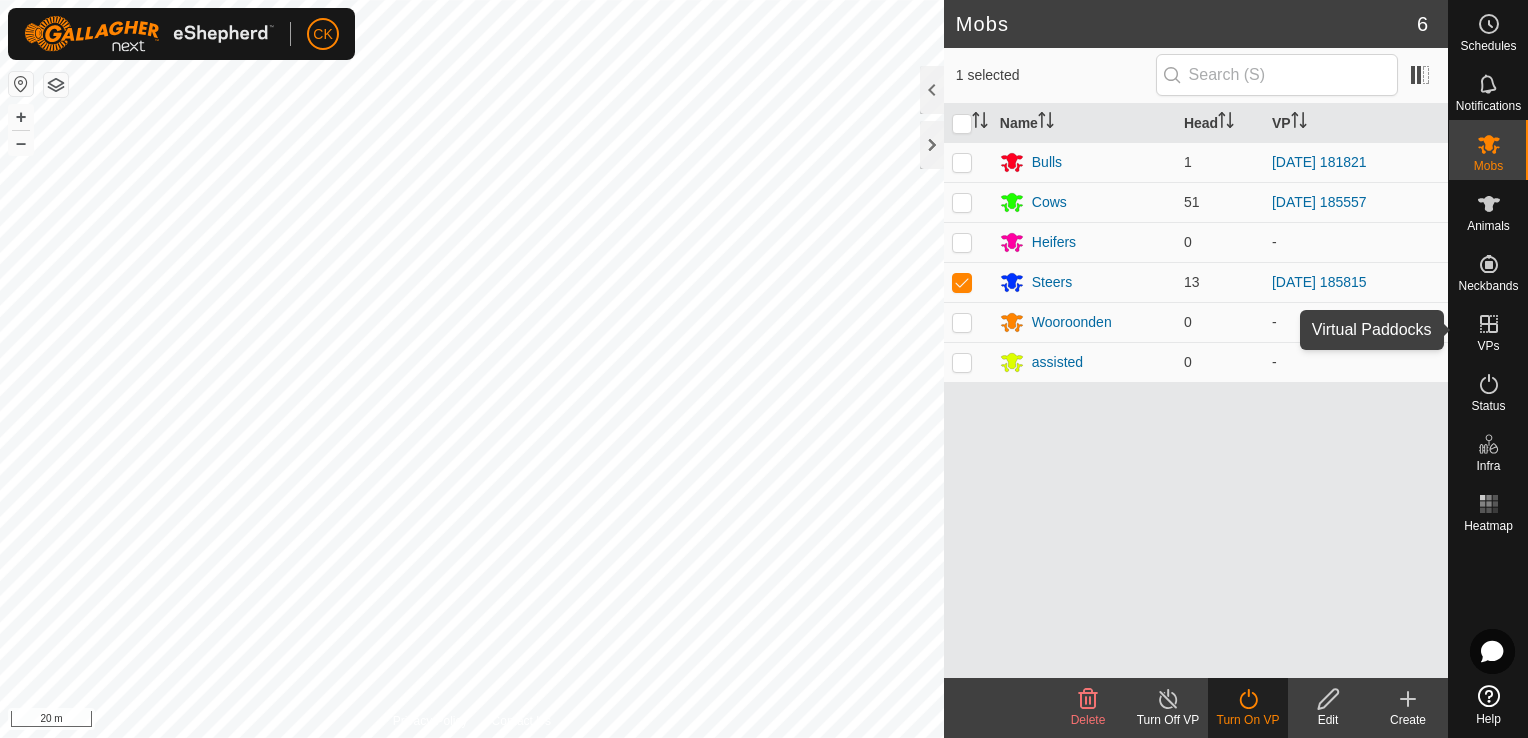 click 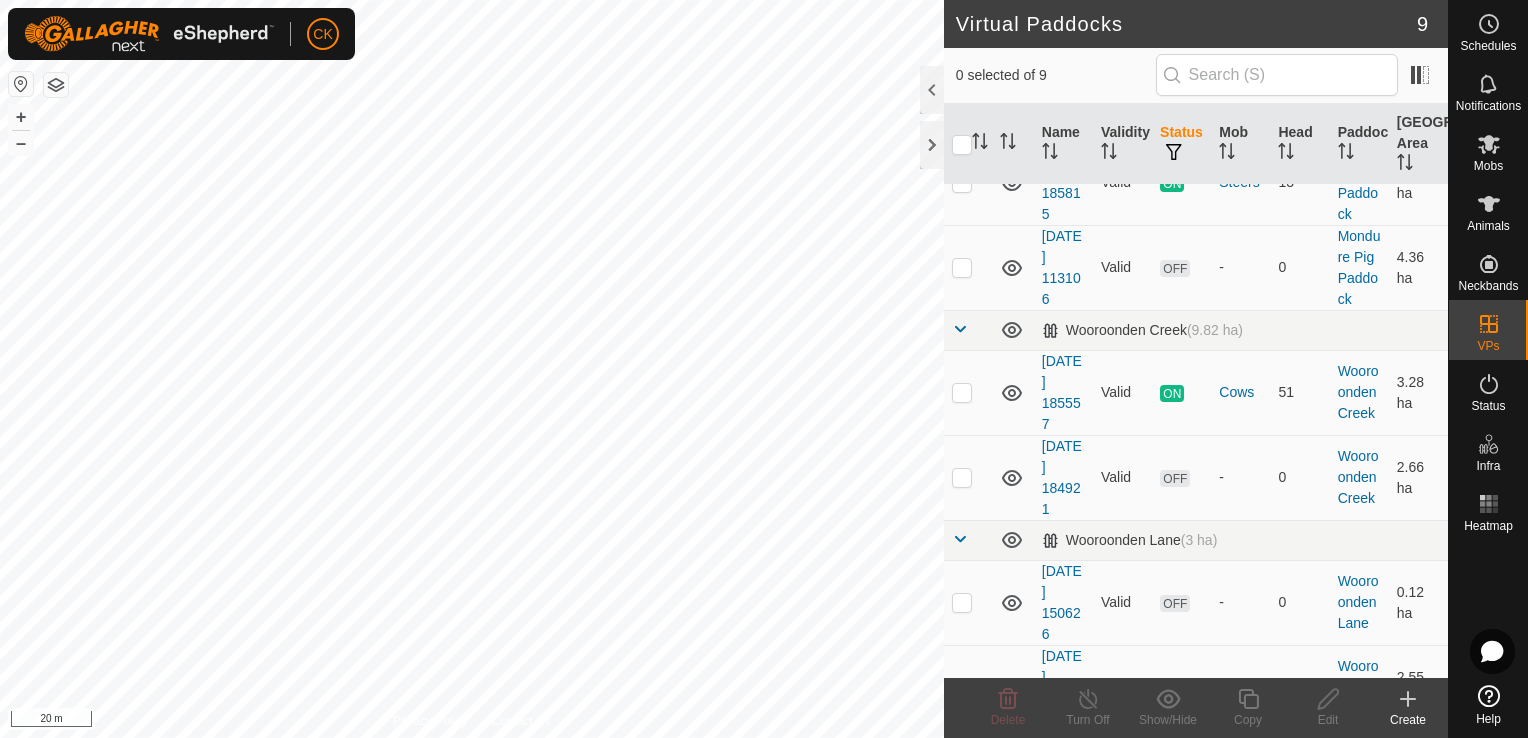scroll, scrollTop: 300, scrollLeft: 0, axis: vertical 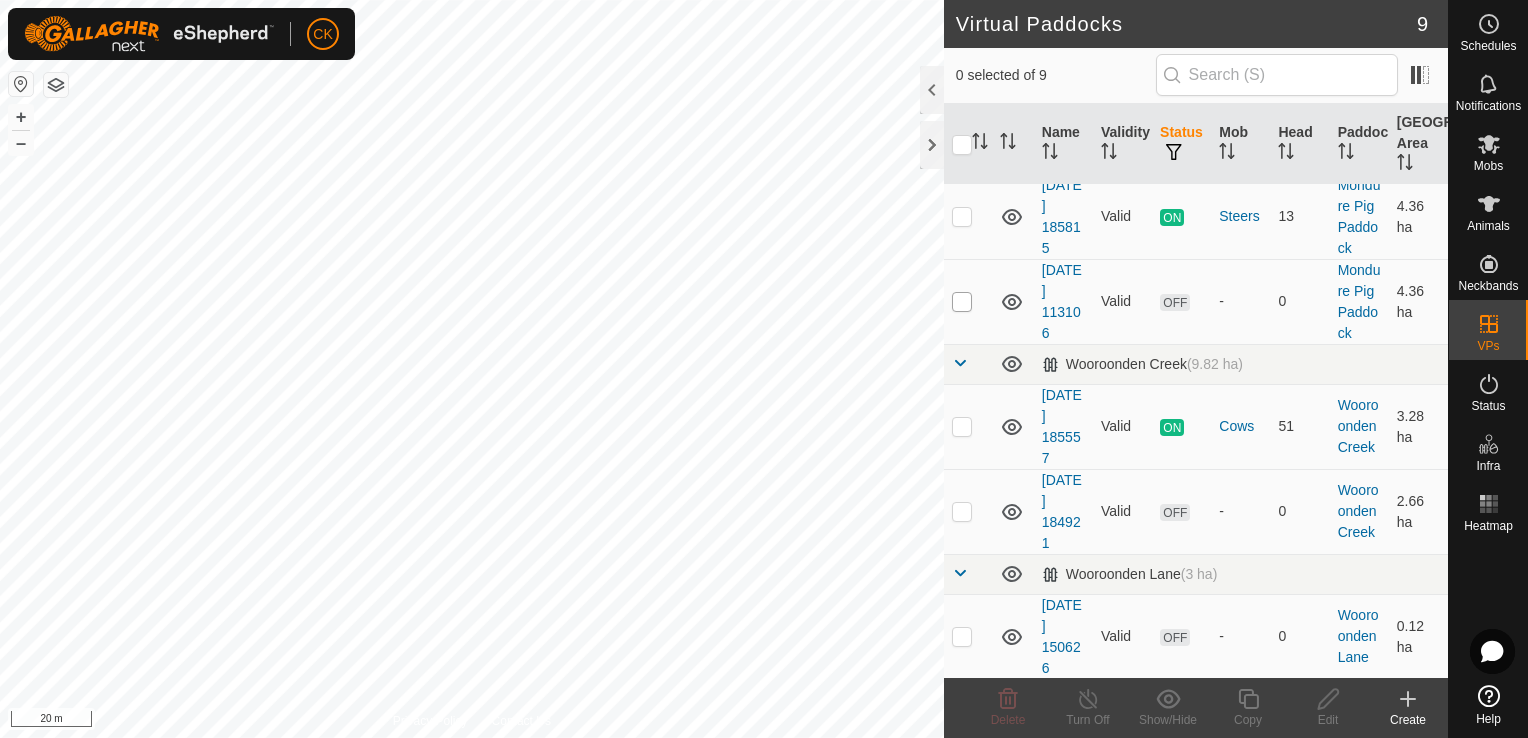 click at bounding box center [962, 302] 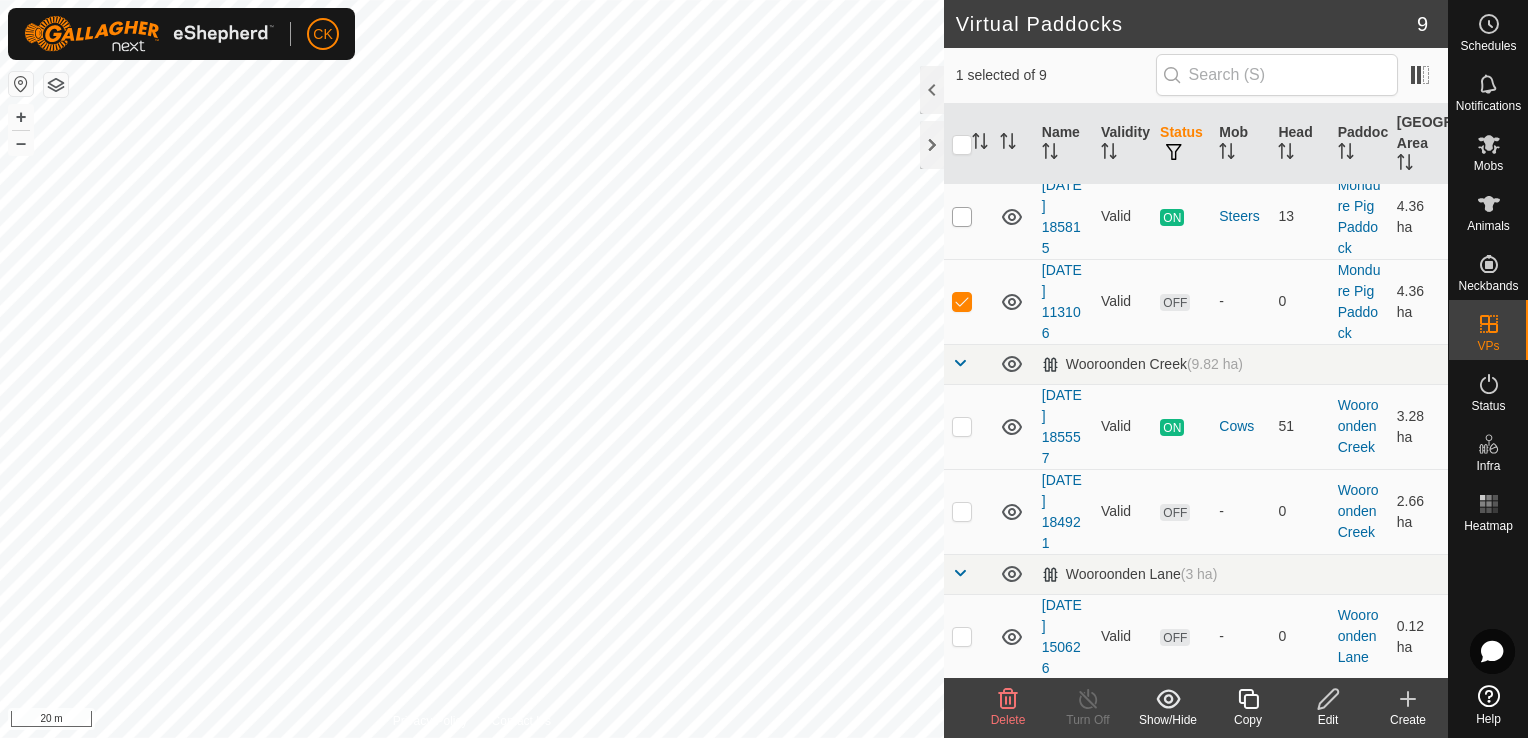 click at bounding box center [962, 217] 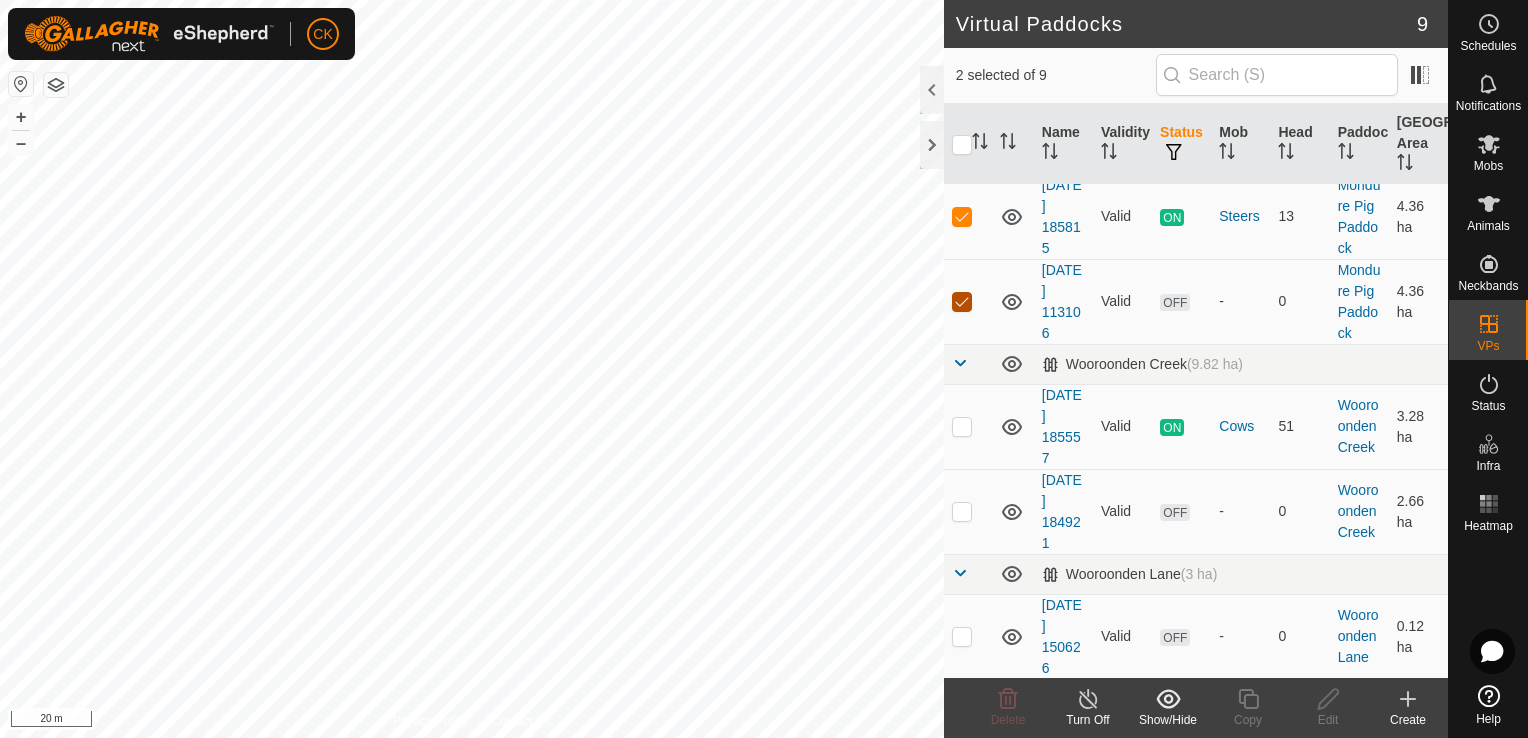 click at bounding box center [962, 302] 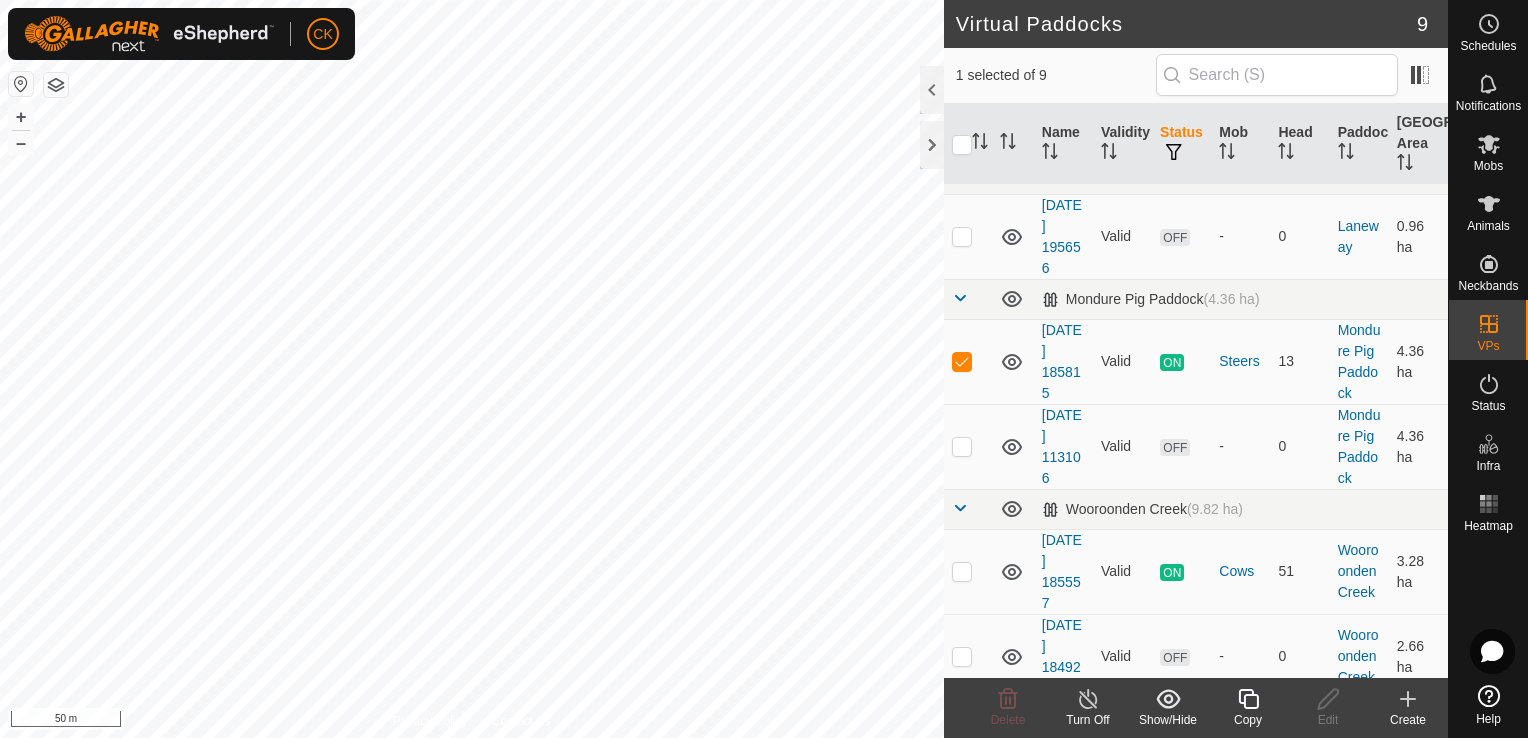 scroll, scrollTop: 200, scrollLeft: 0, axis: vertical 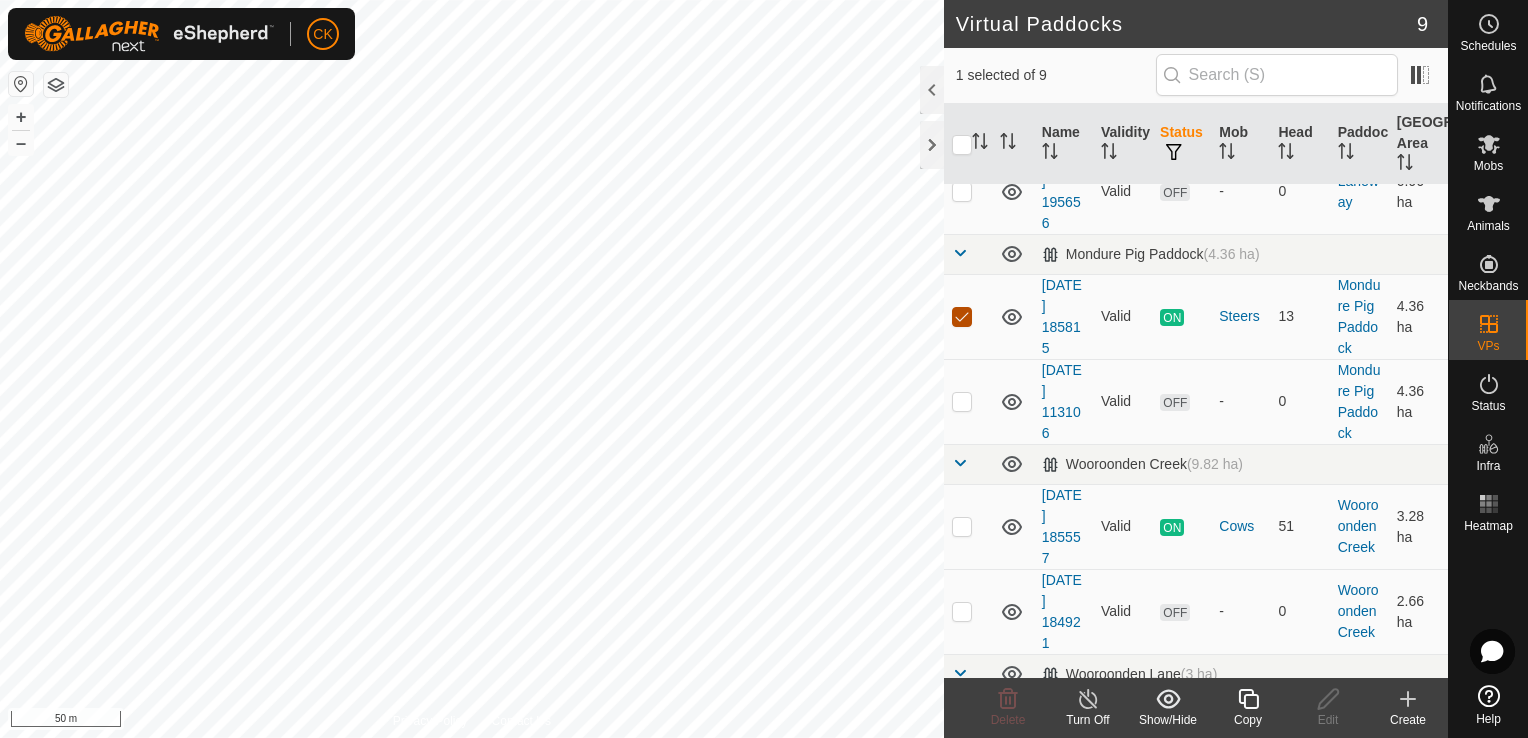 click at bounding box center (962, 317) 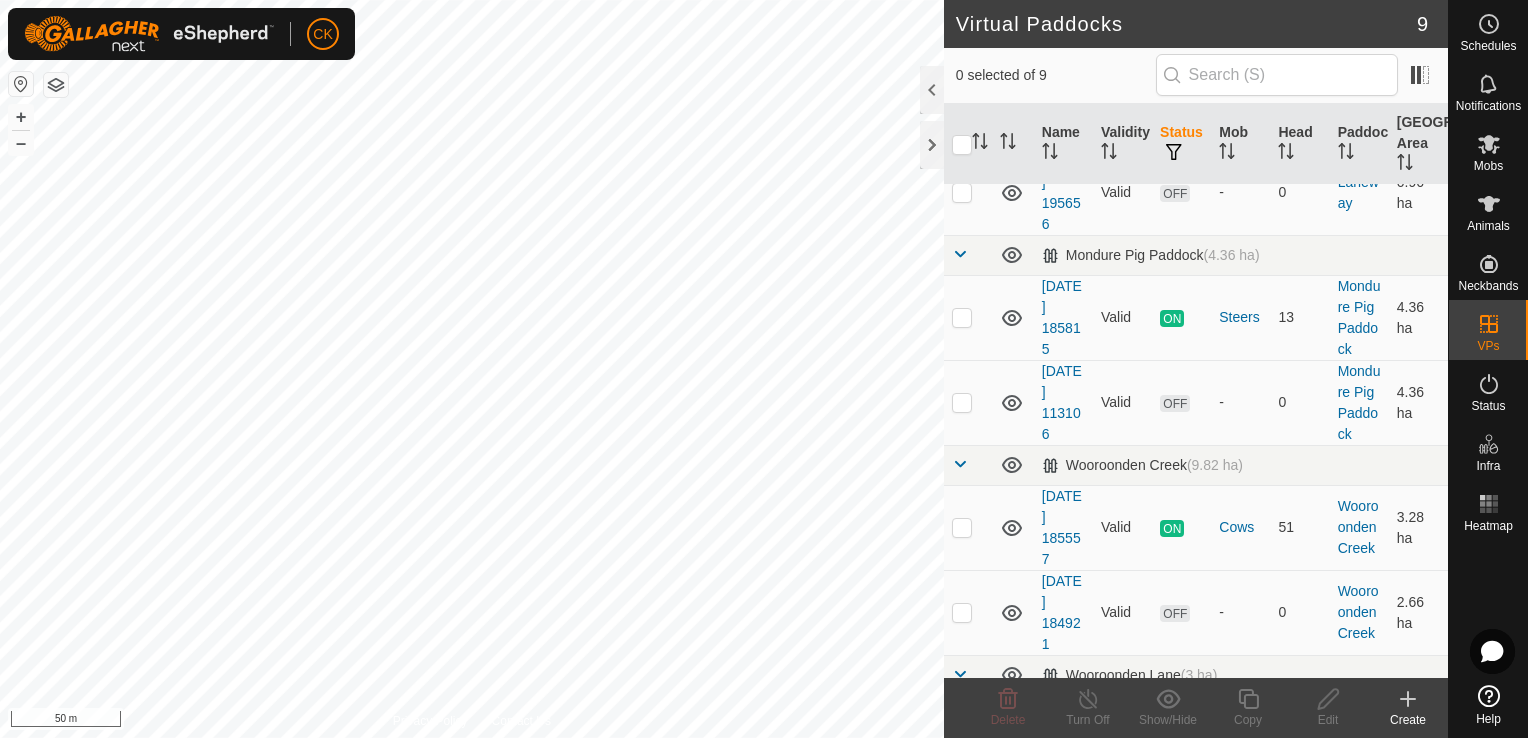 scroll, scrollTop: 200, scrollLeft: 0, axis: vertical 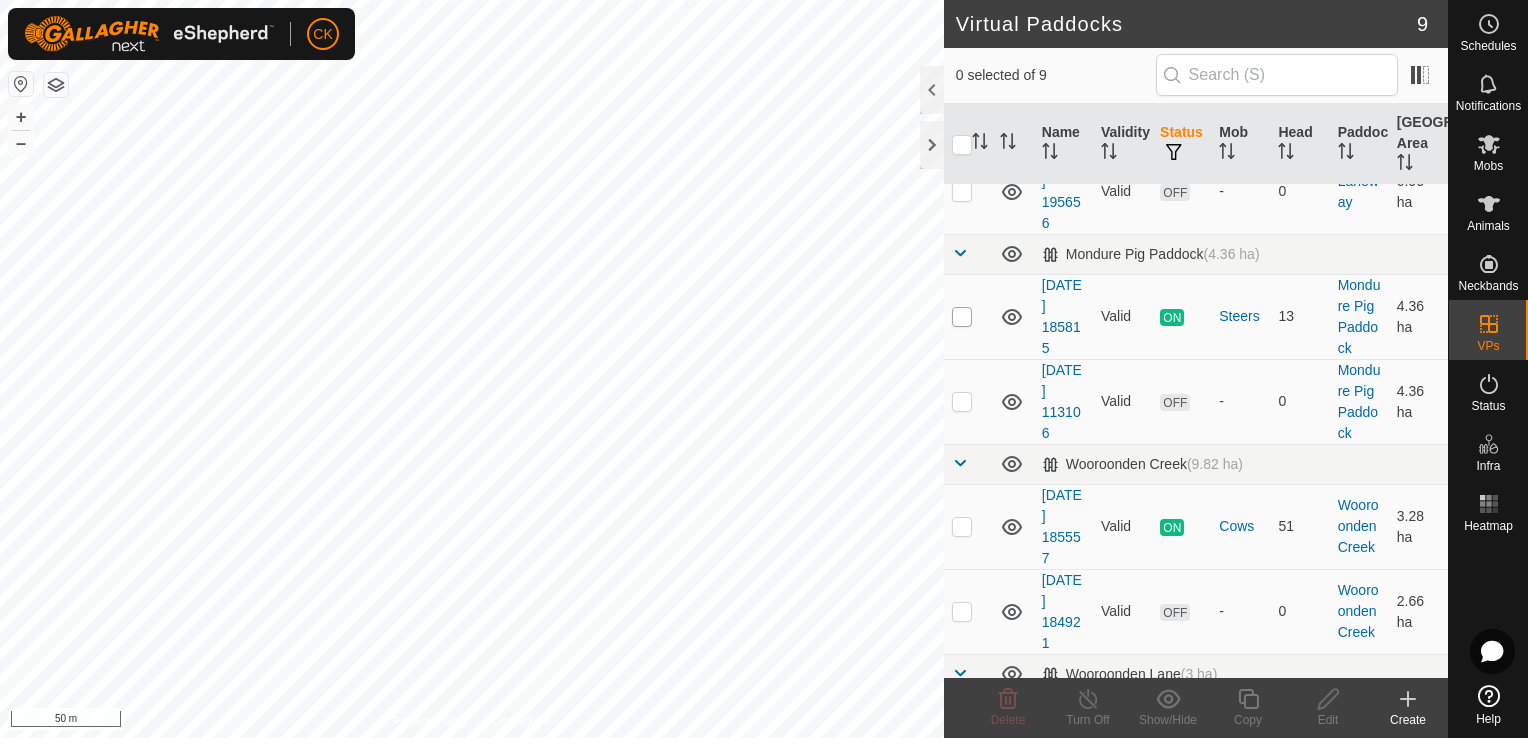 click at bounding box center (962, 317) 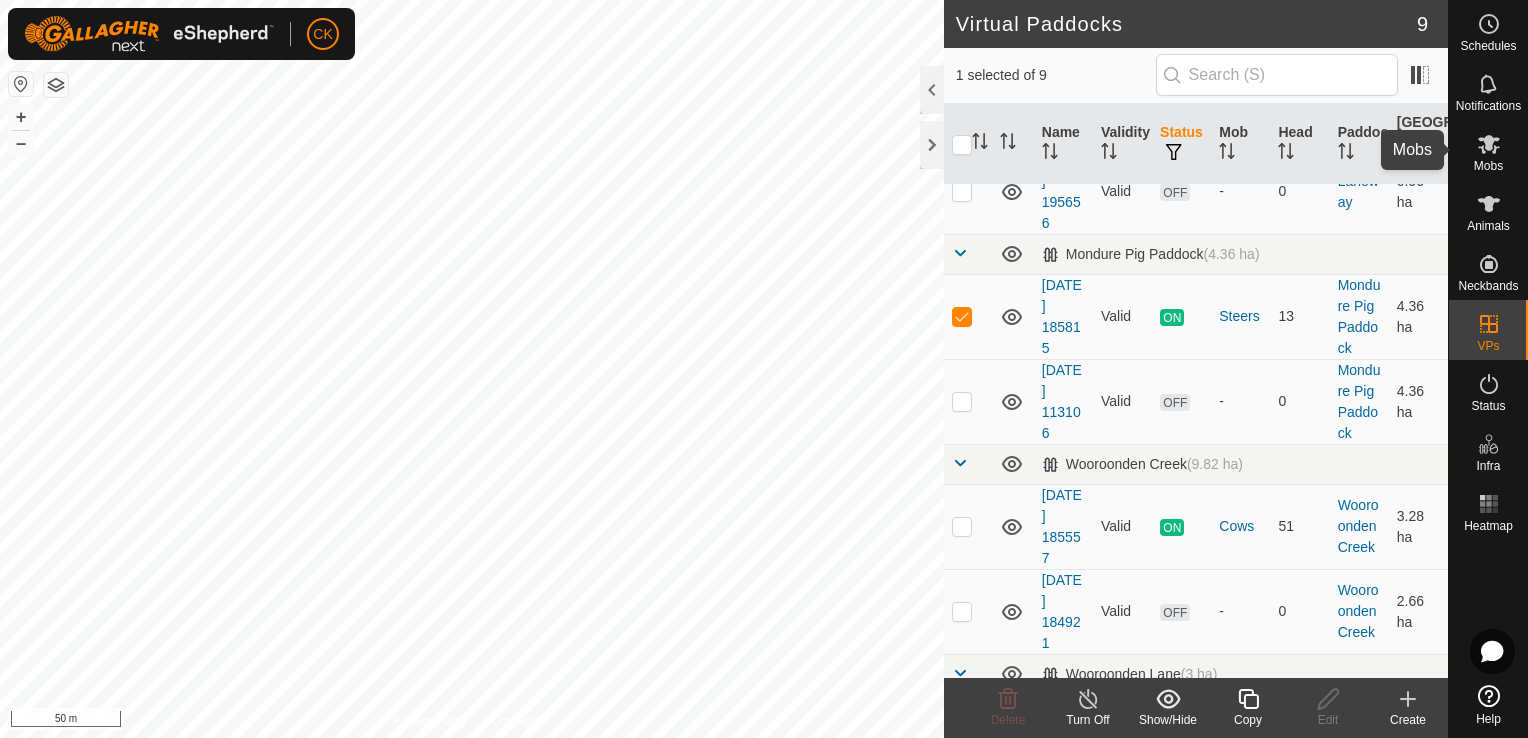 click 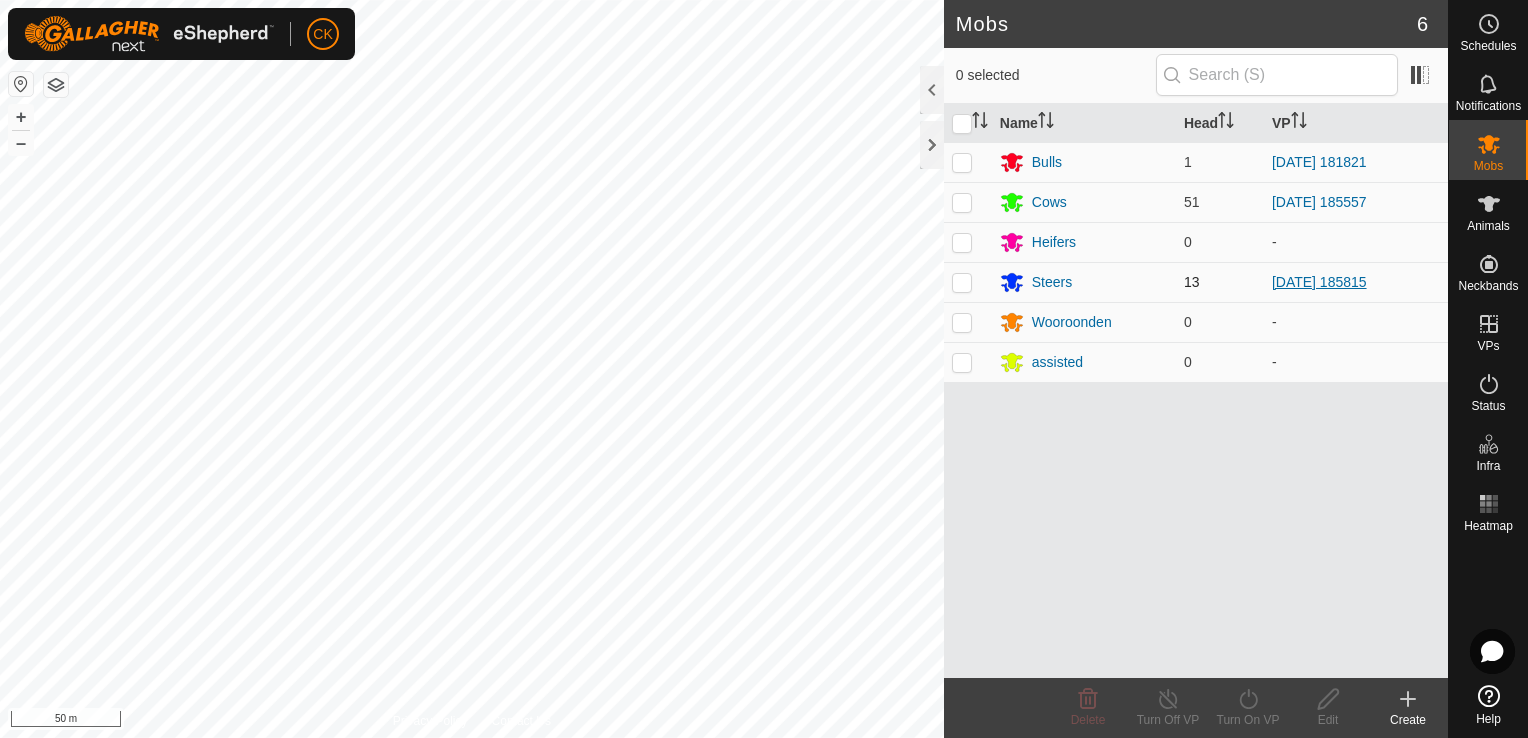 click on "[DATE] 185815" at bounding box center (1319, 282) 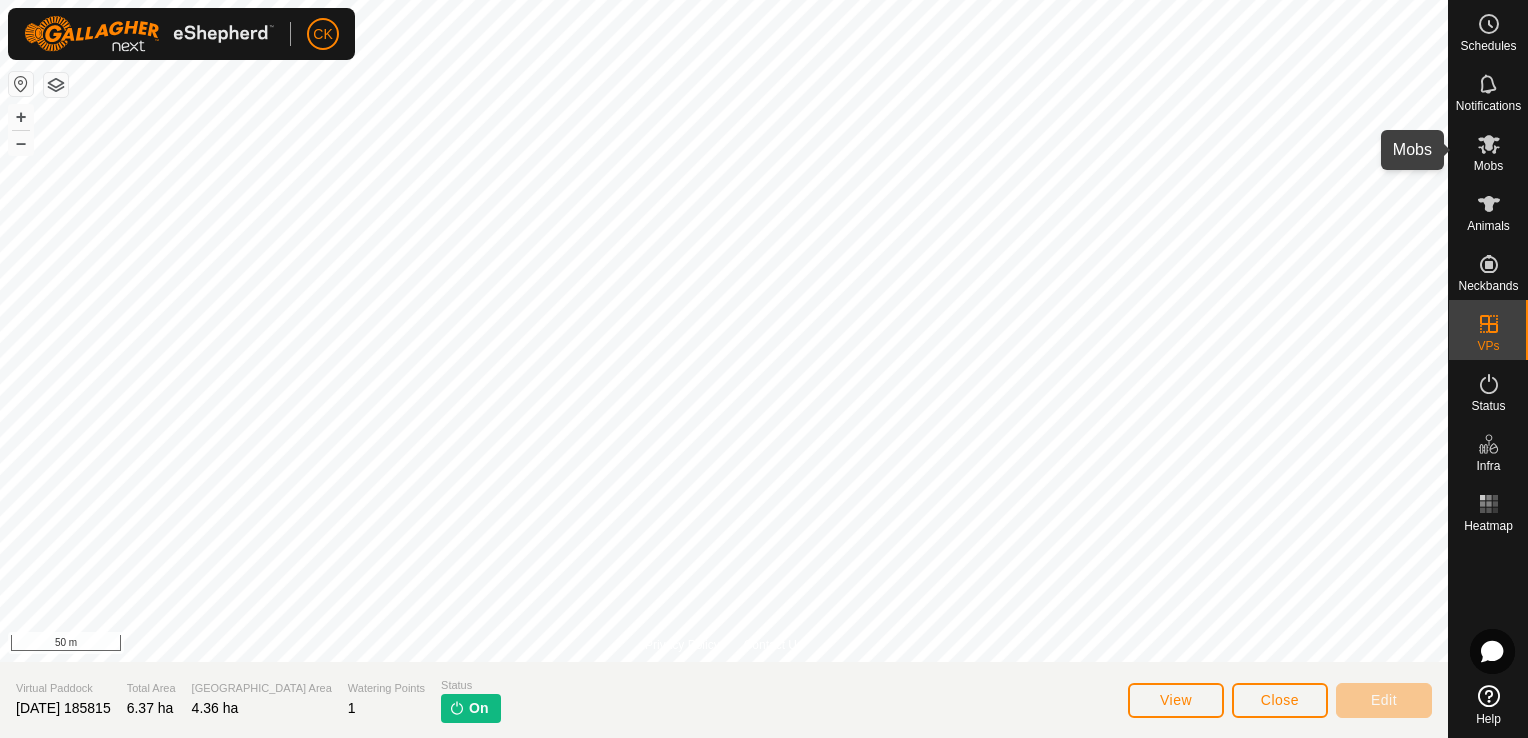 click 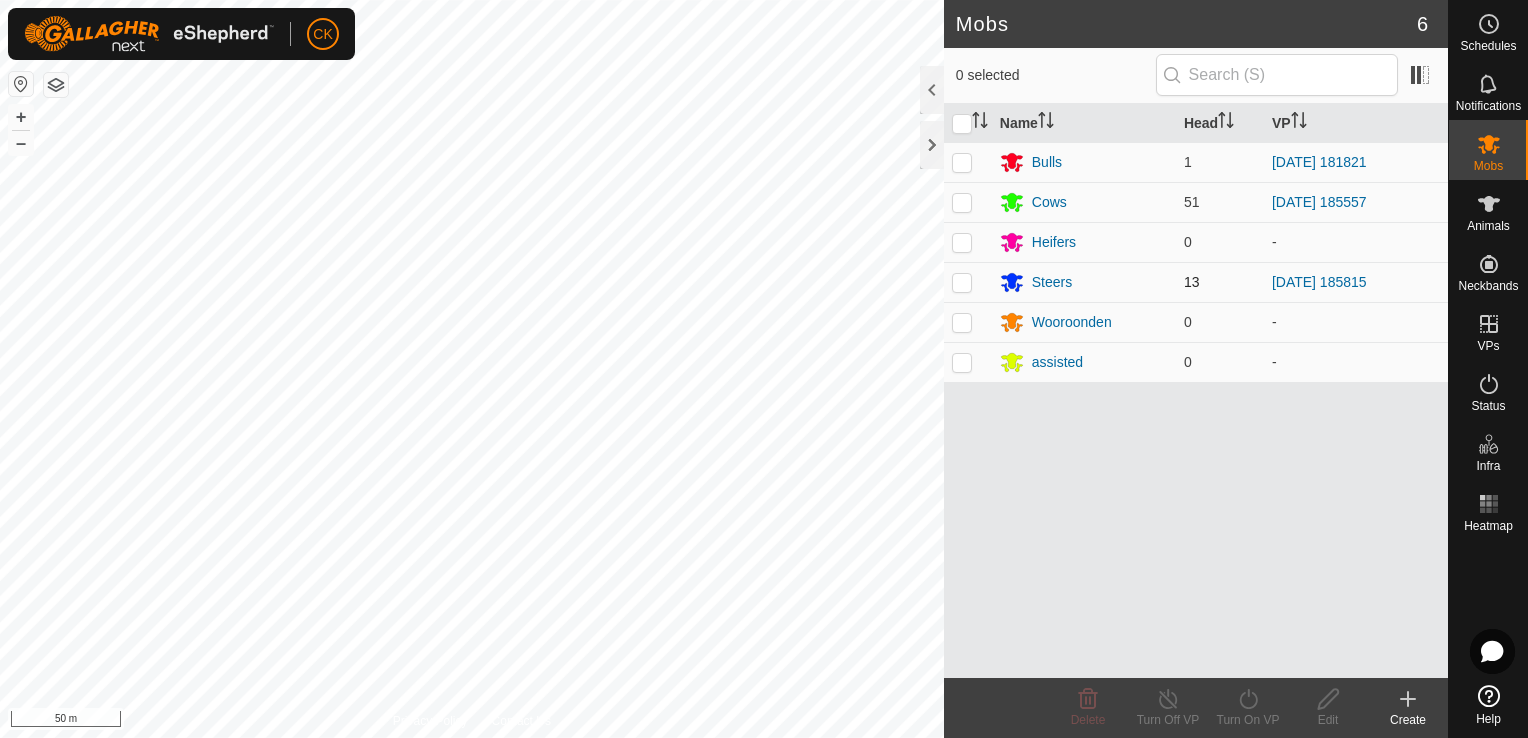click at bounding box center [962, 282] 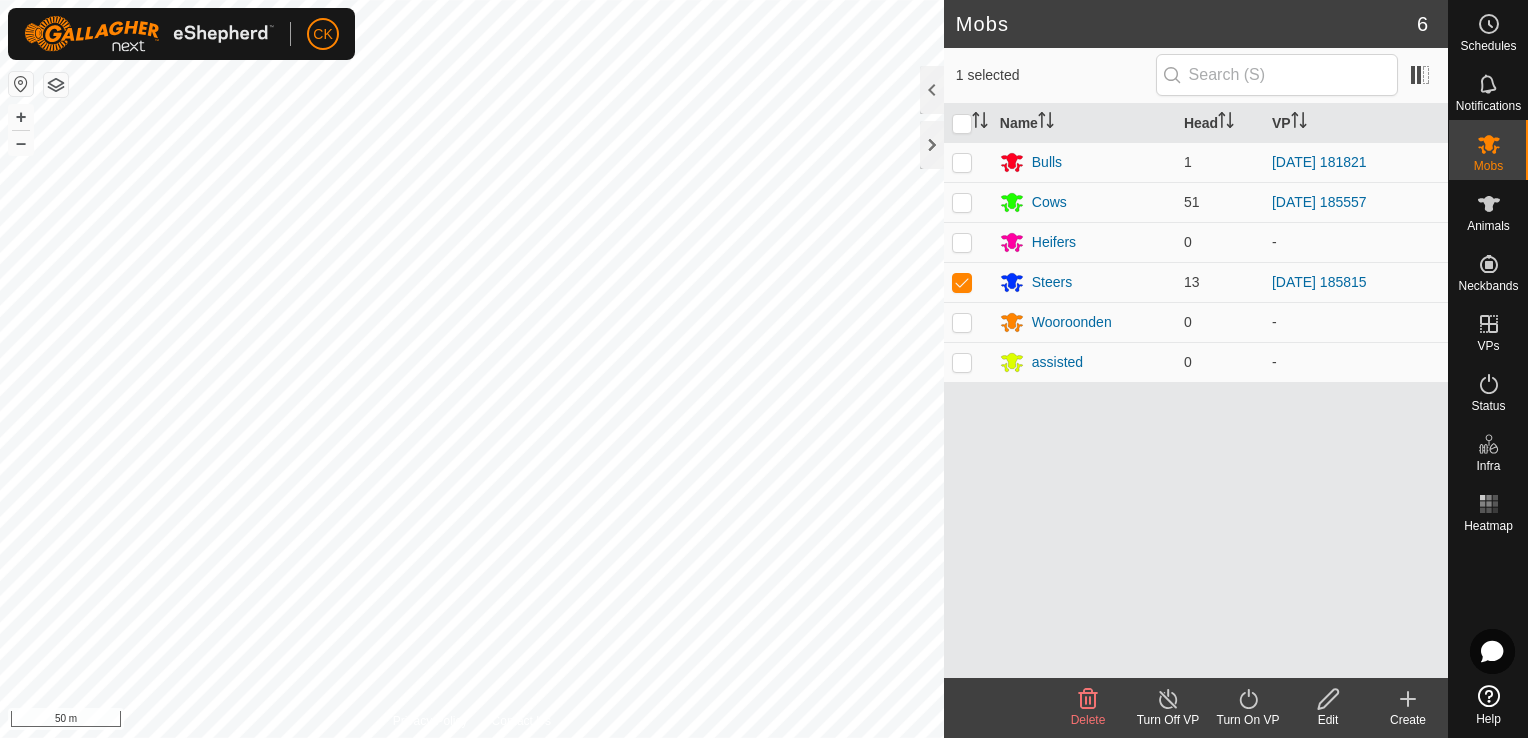 click 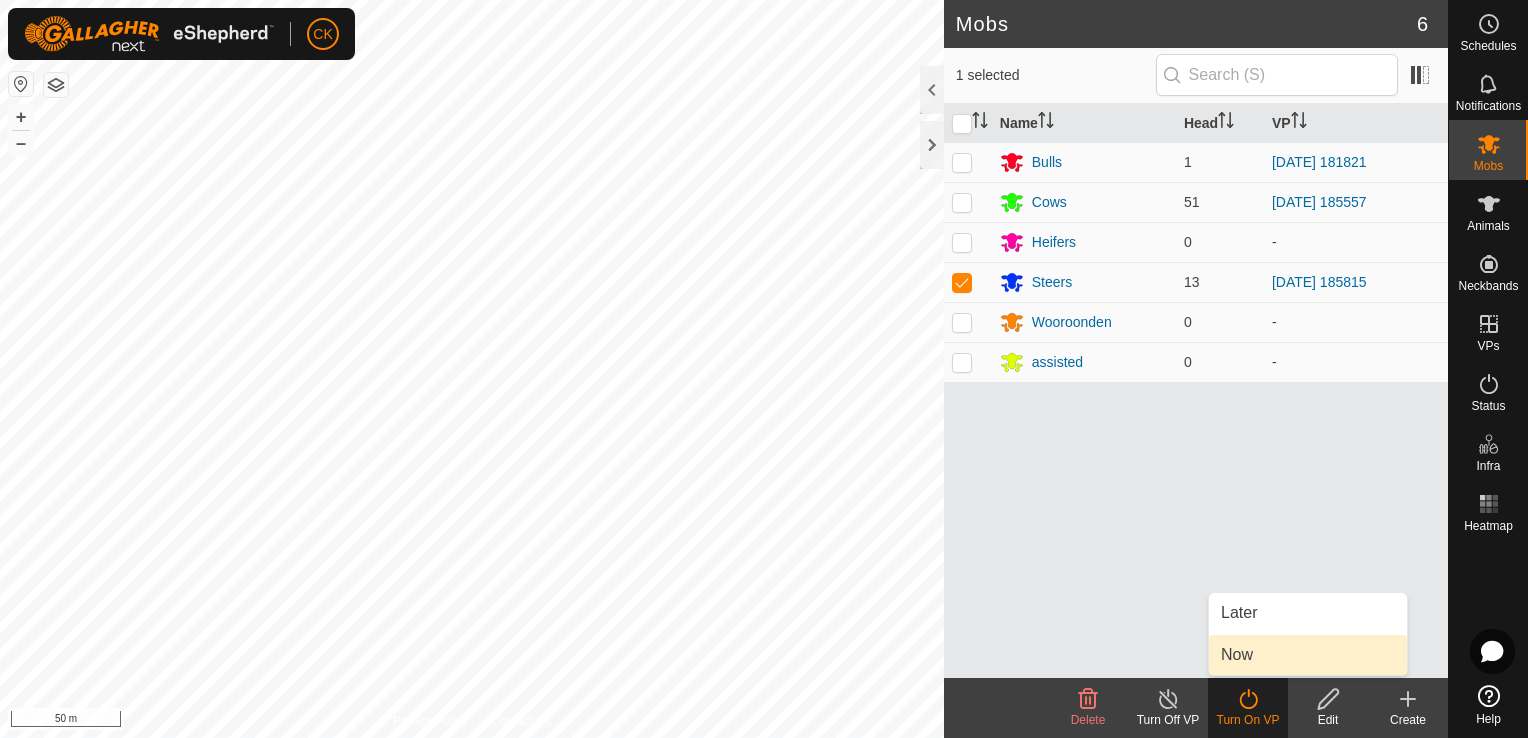 click on "Now" at bounding box center [1308, 655] 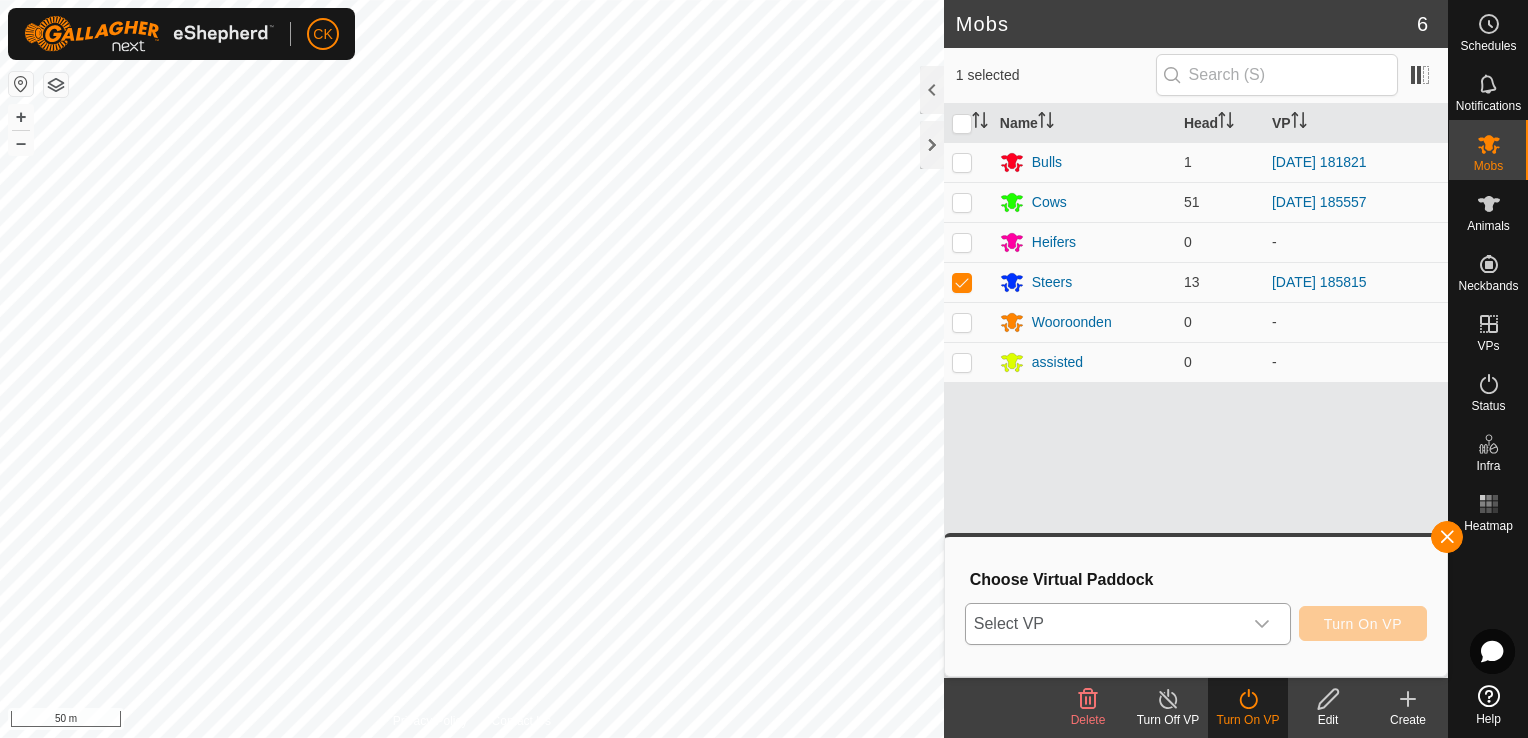 click 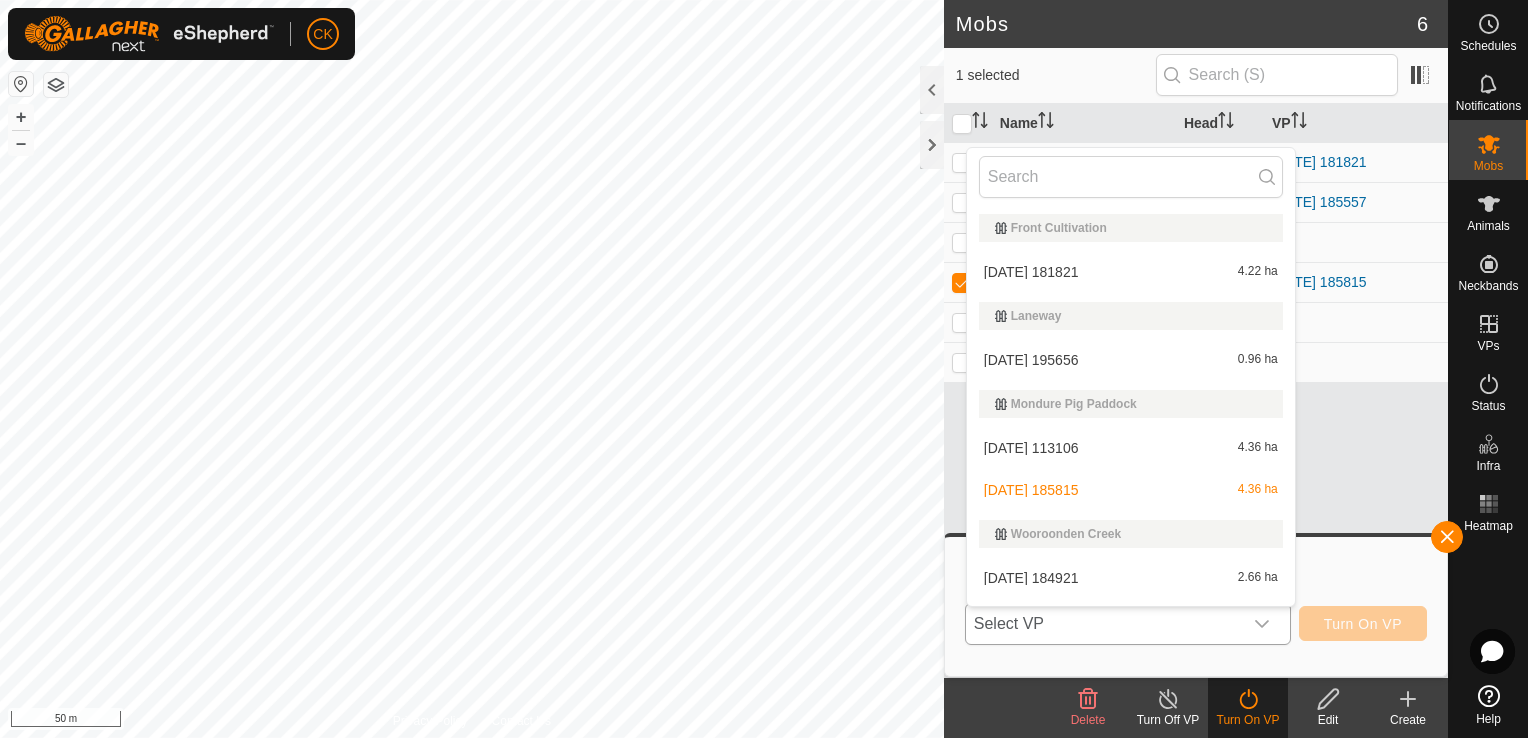 scroll, scrollTop: 34, scrollLeft: 0, axis: vertical 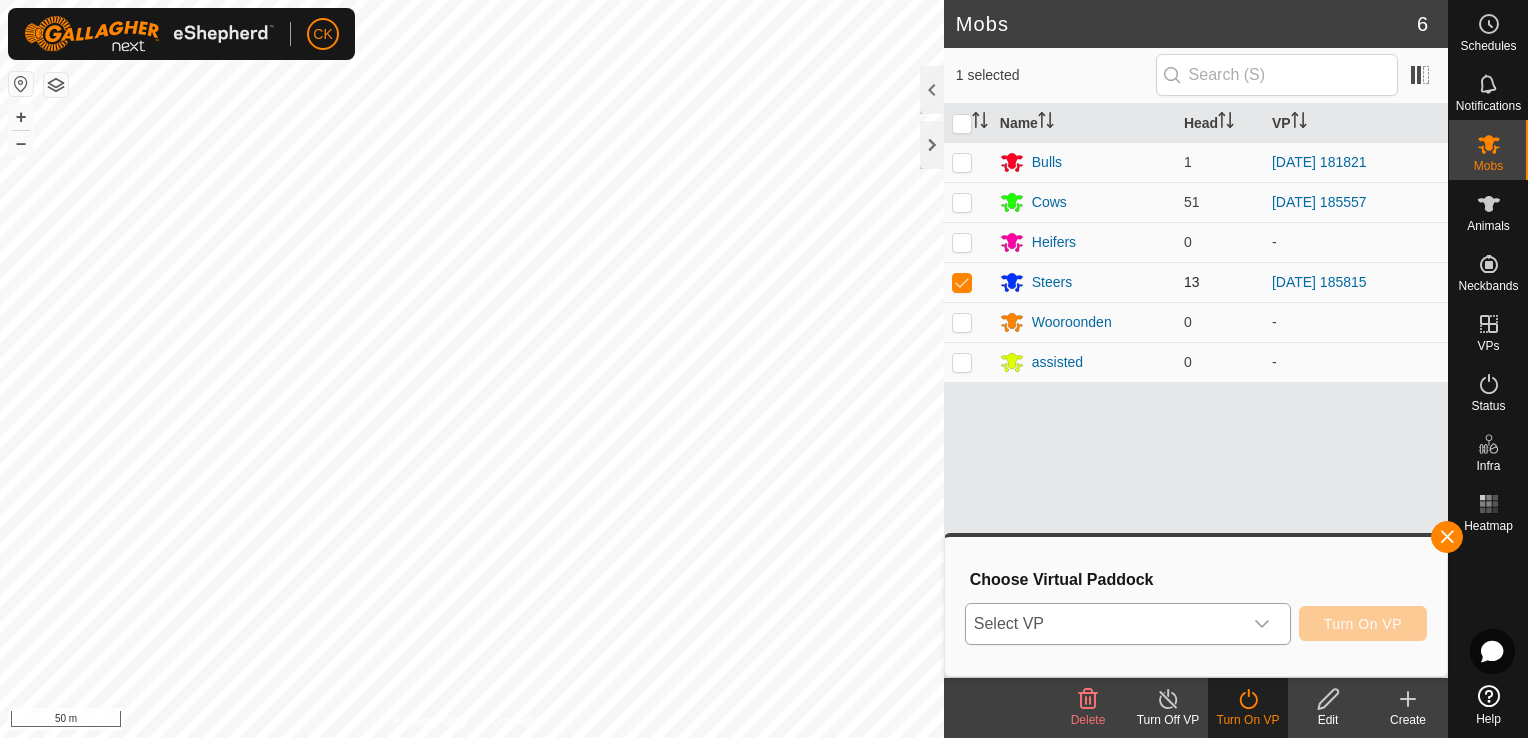 click at bounding box center [962, 282] 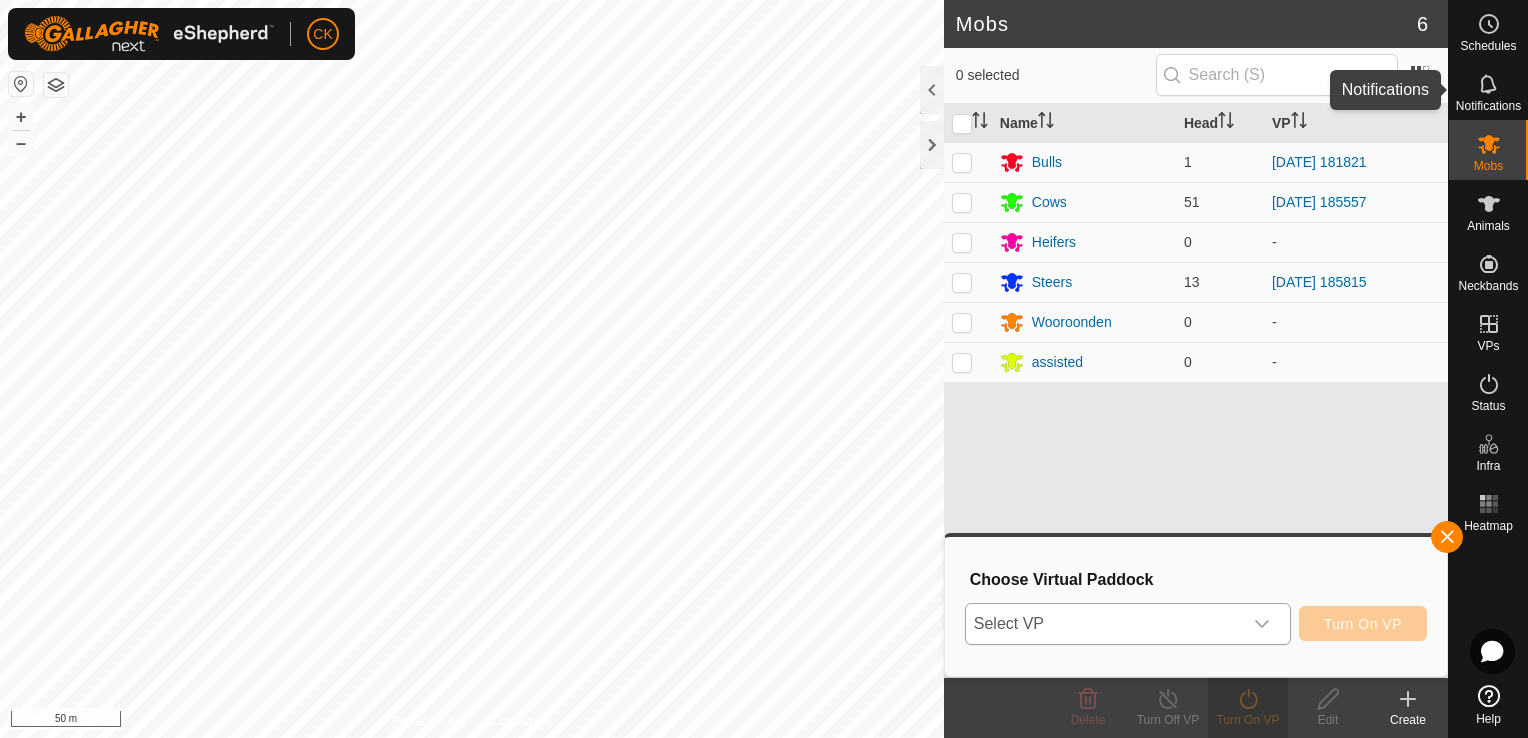 click 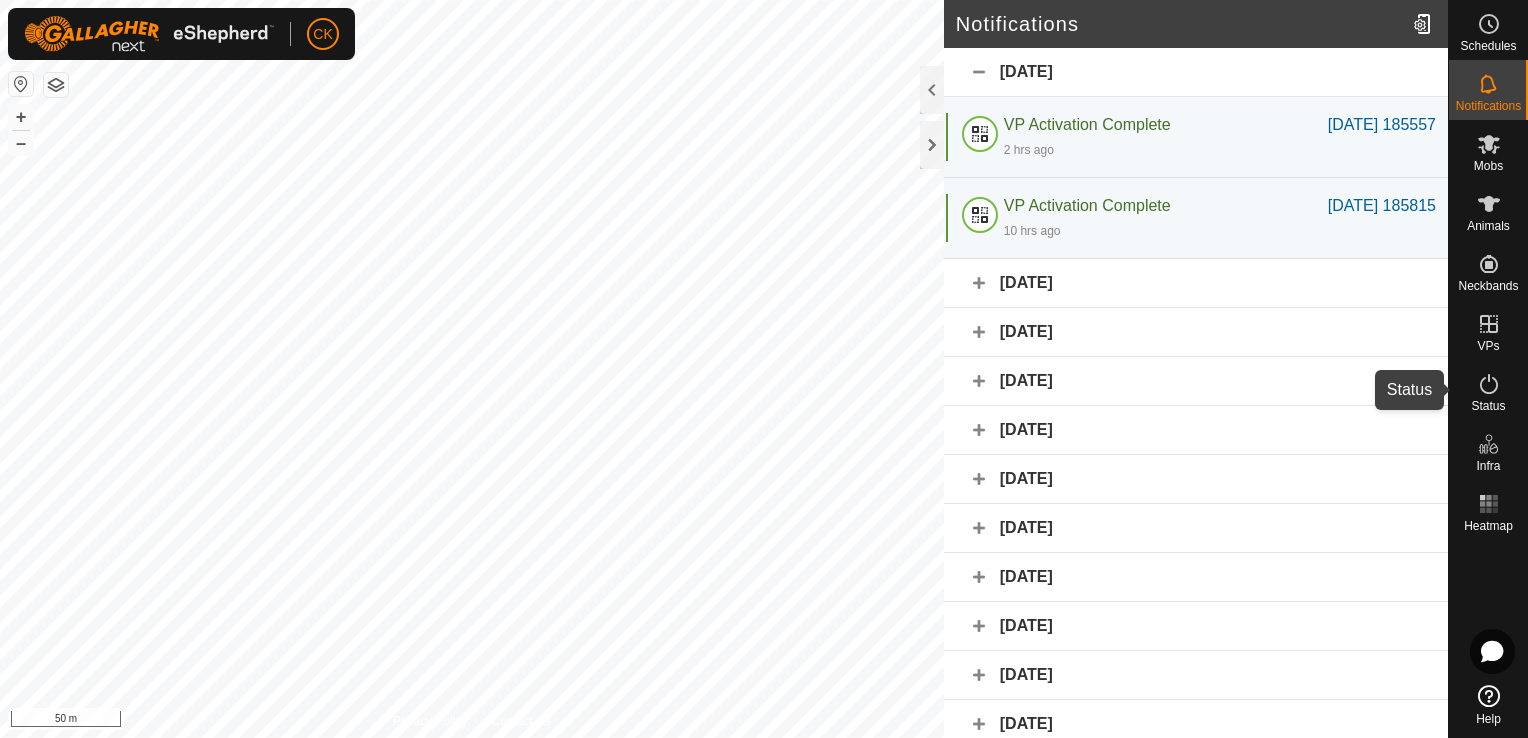 click 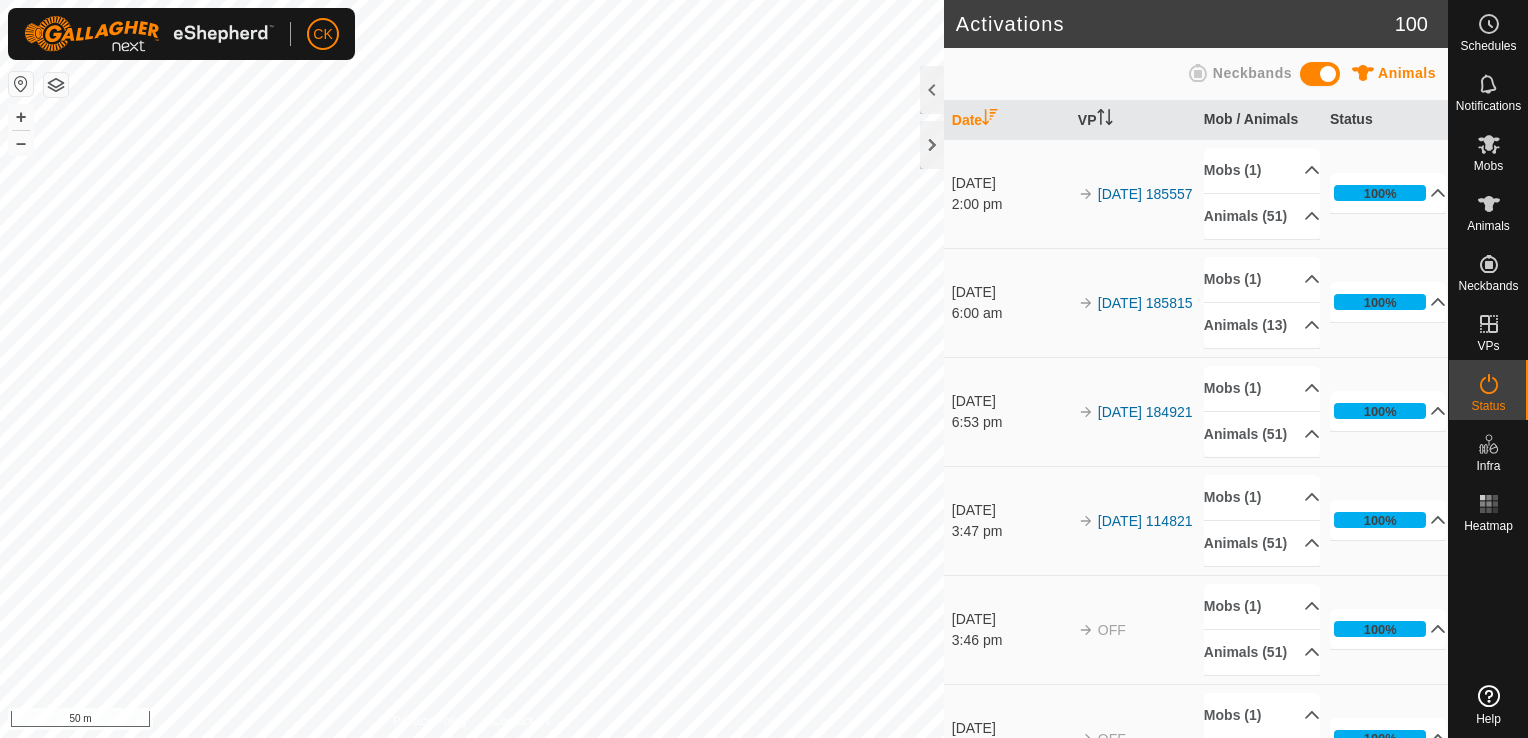 scroll, scrollTop: 0, scrollLeft: 0, axis: both 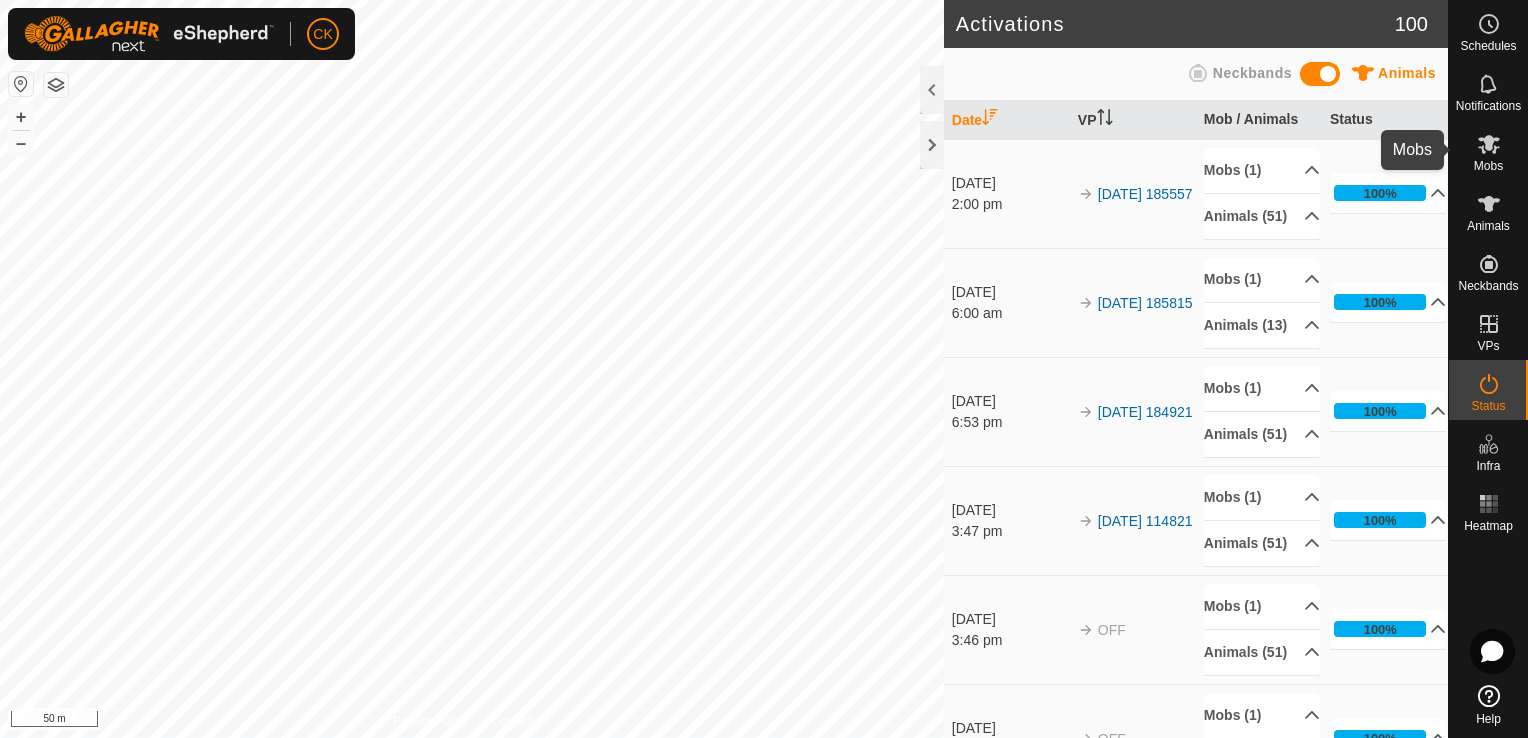 click 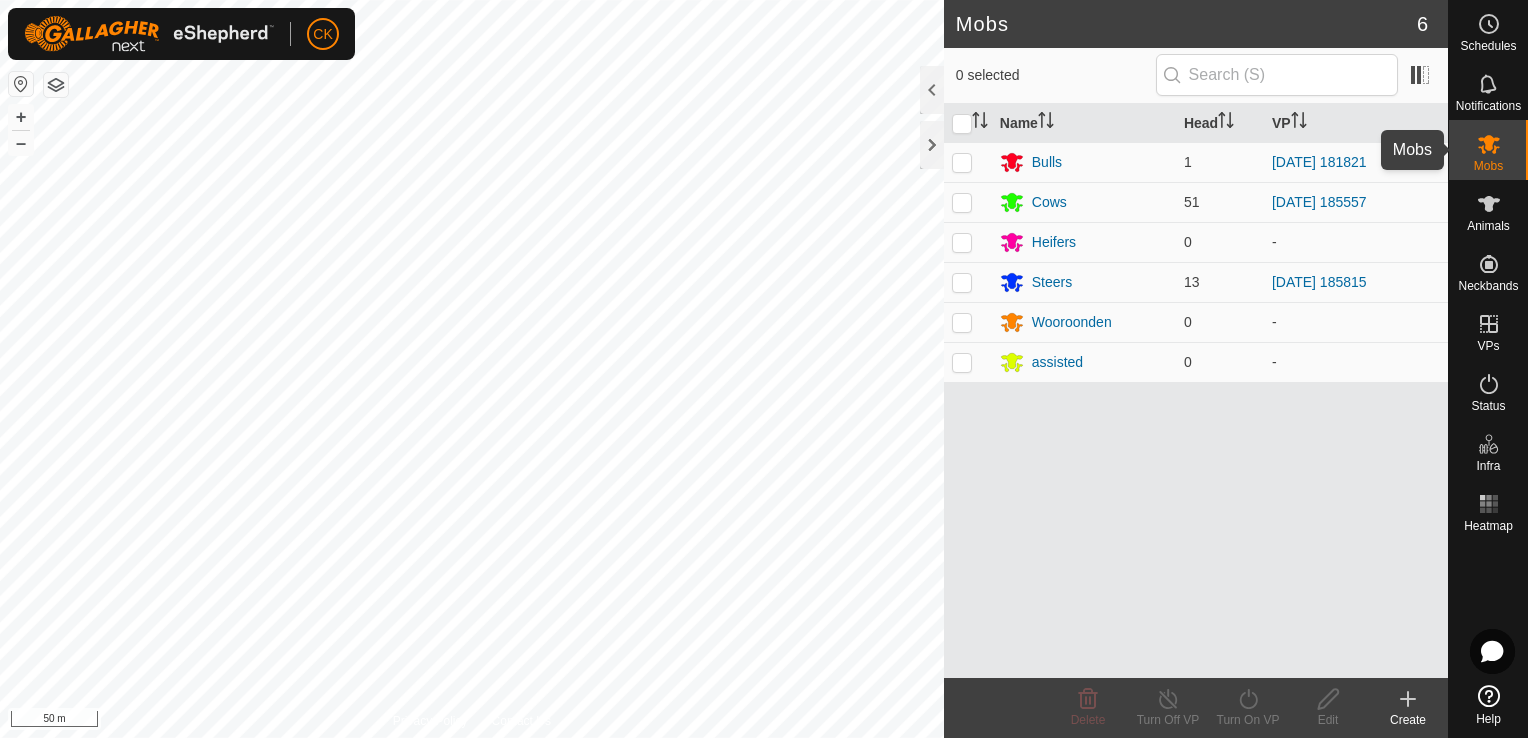 click 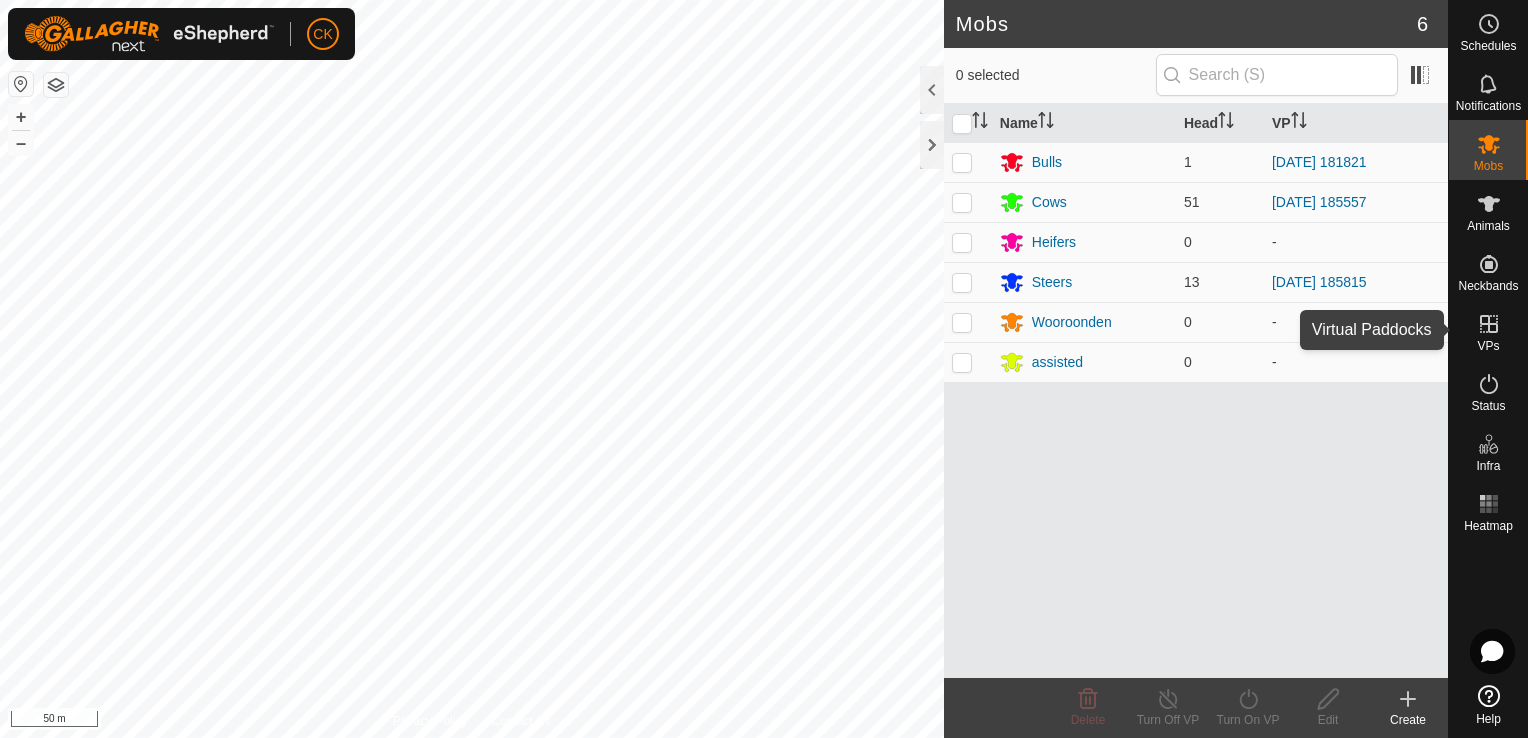 click 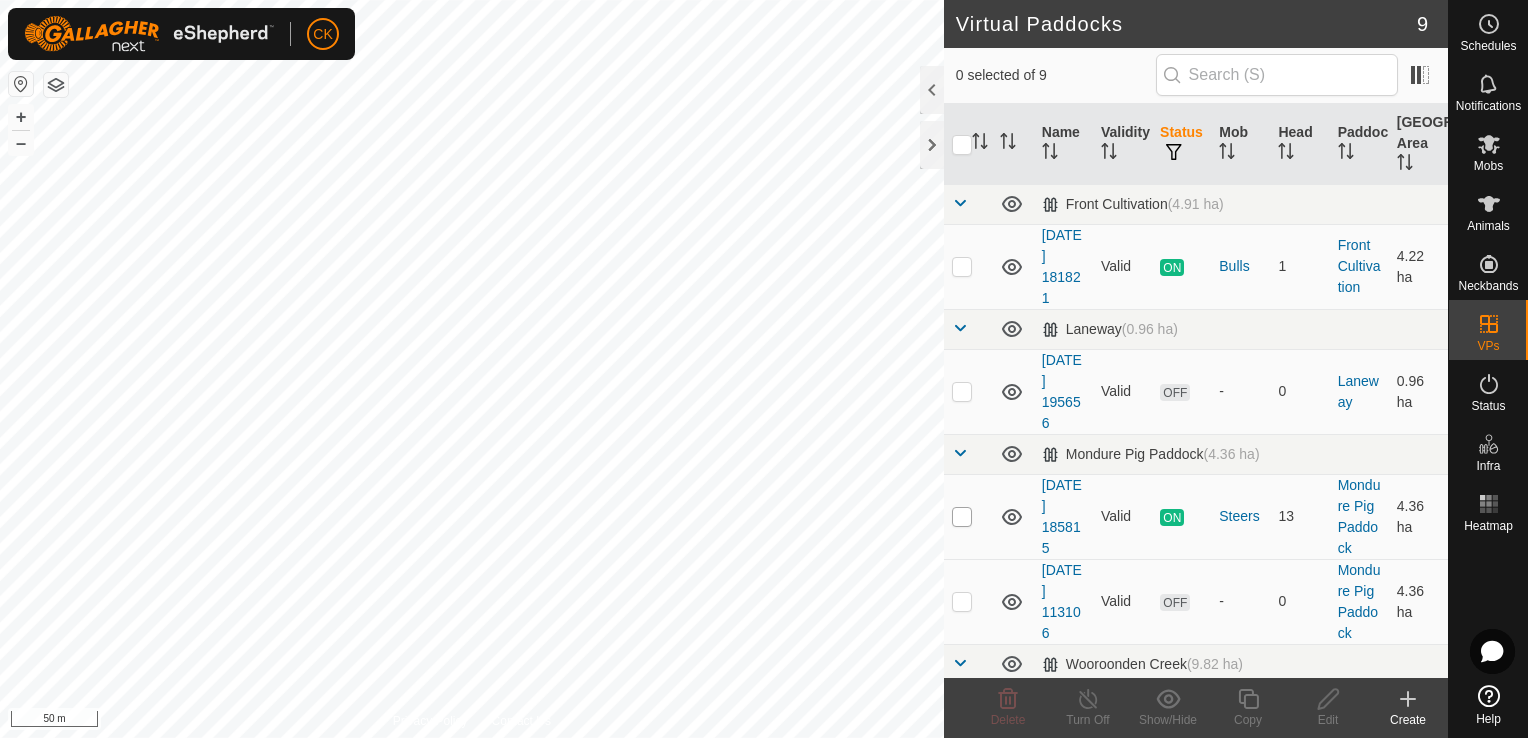 click at bounding box center (962, 517) 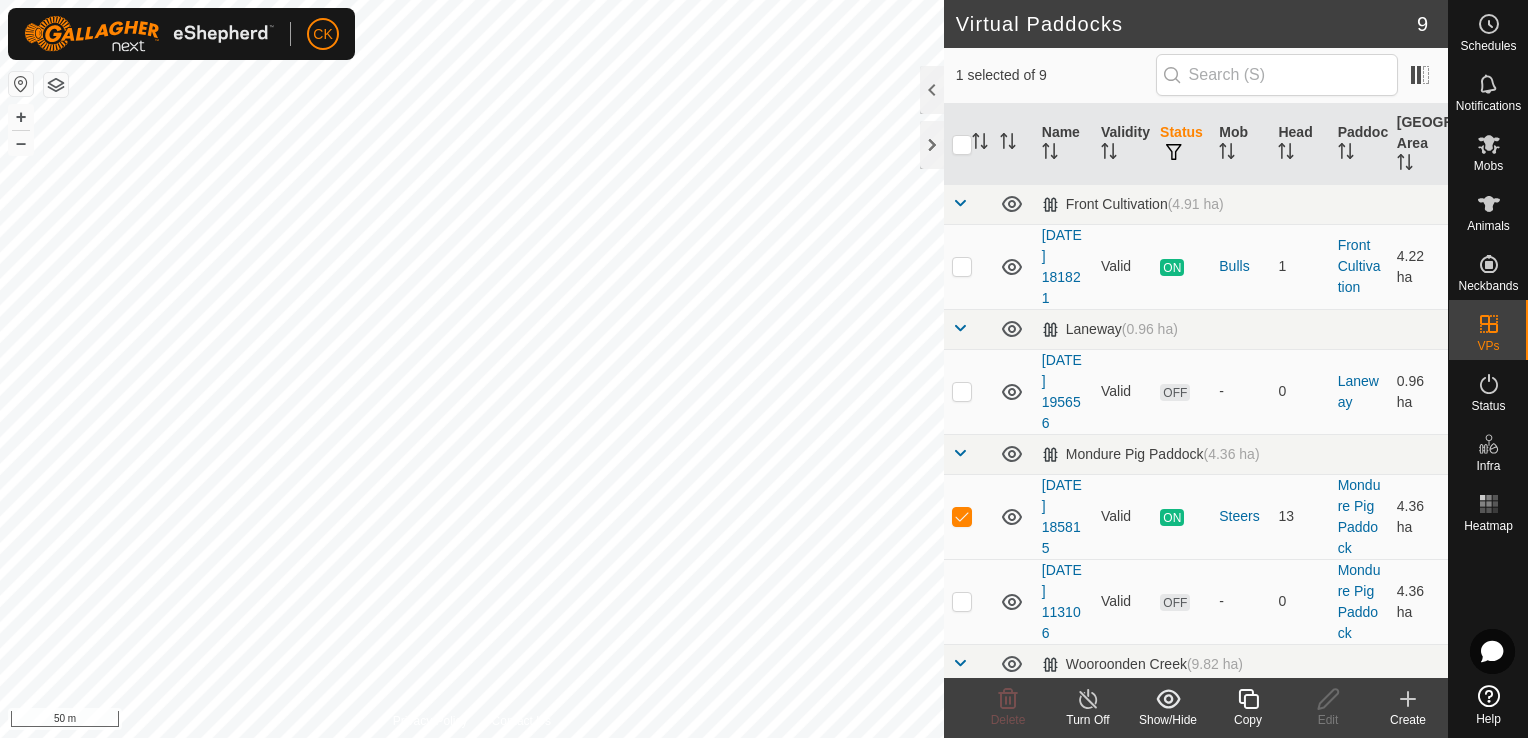 click 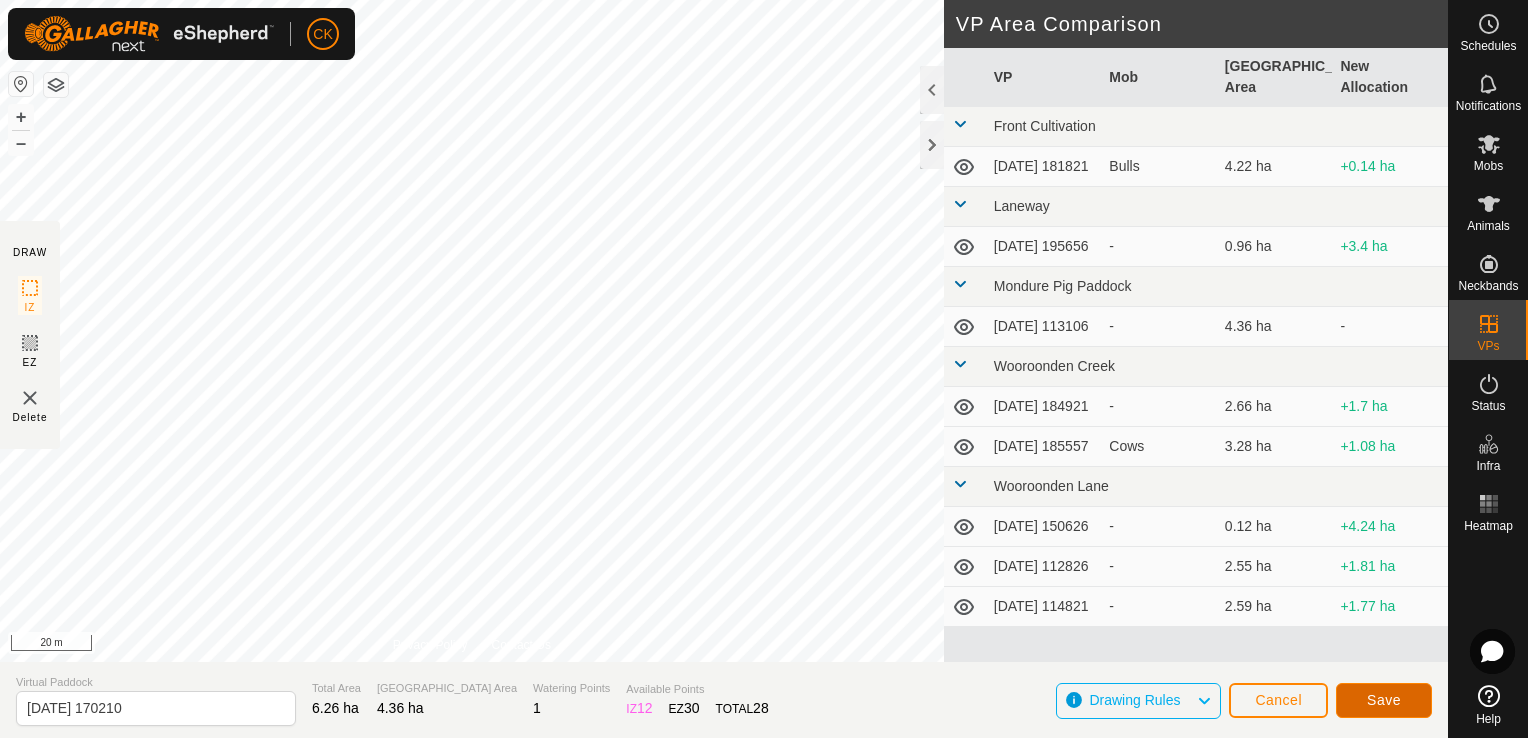 click on "Save" 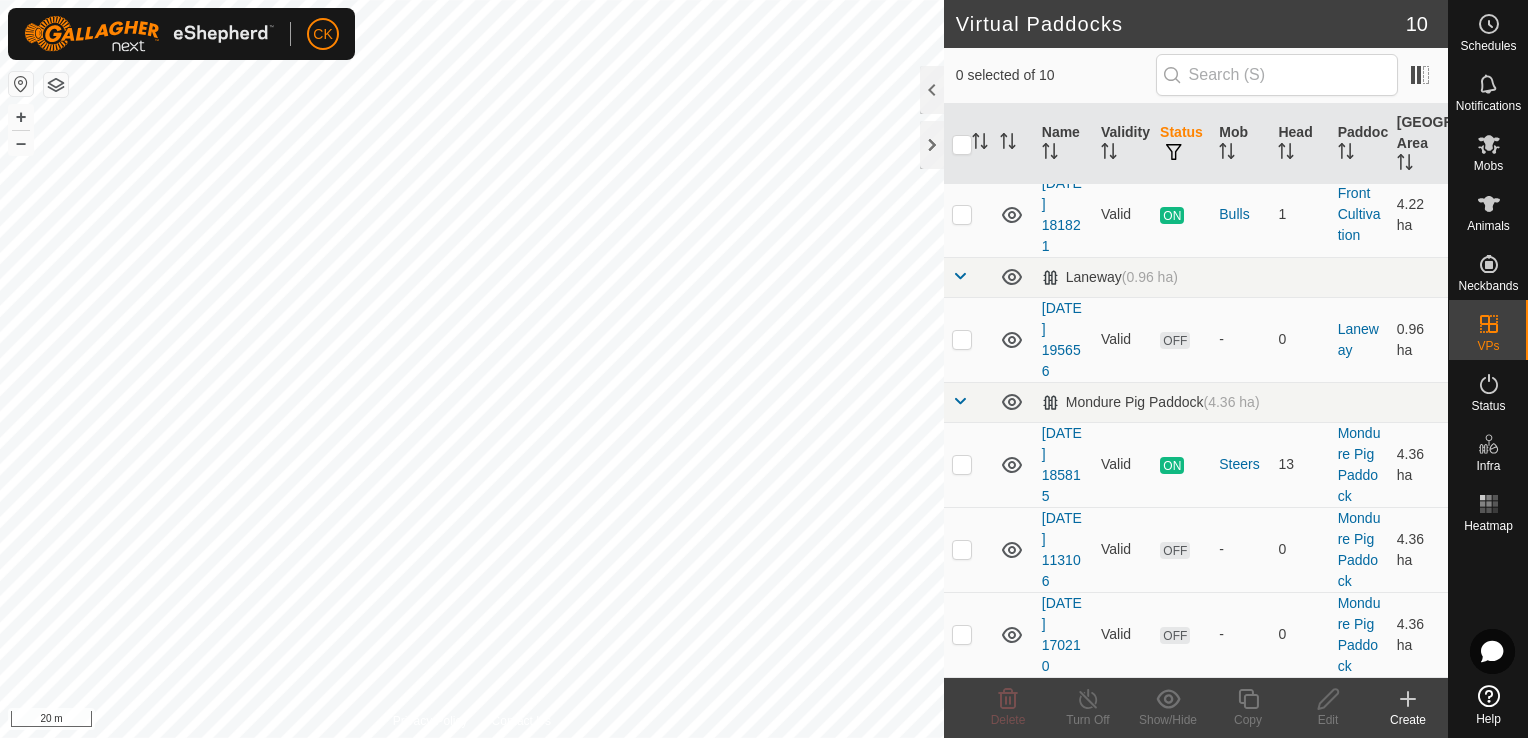 scroll, scrollTop: 200, scrollLeft: 0, axis: vertical 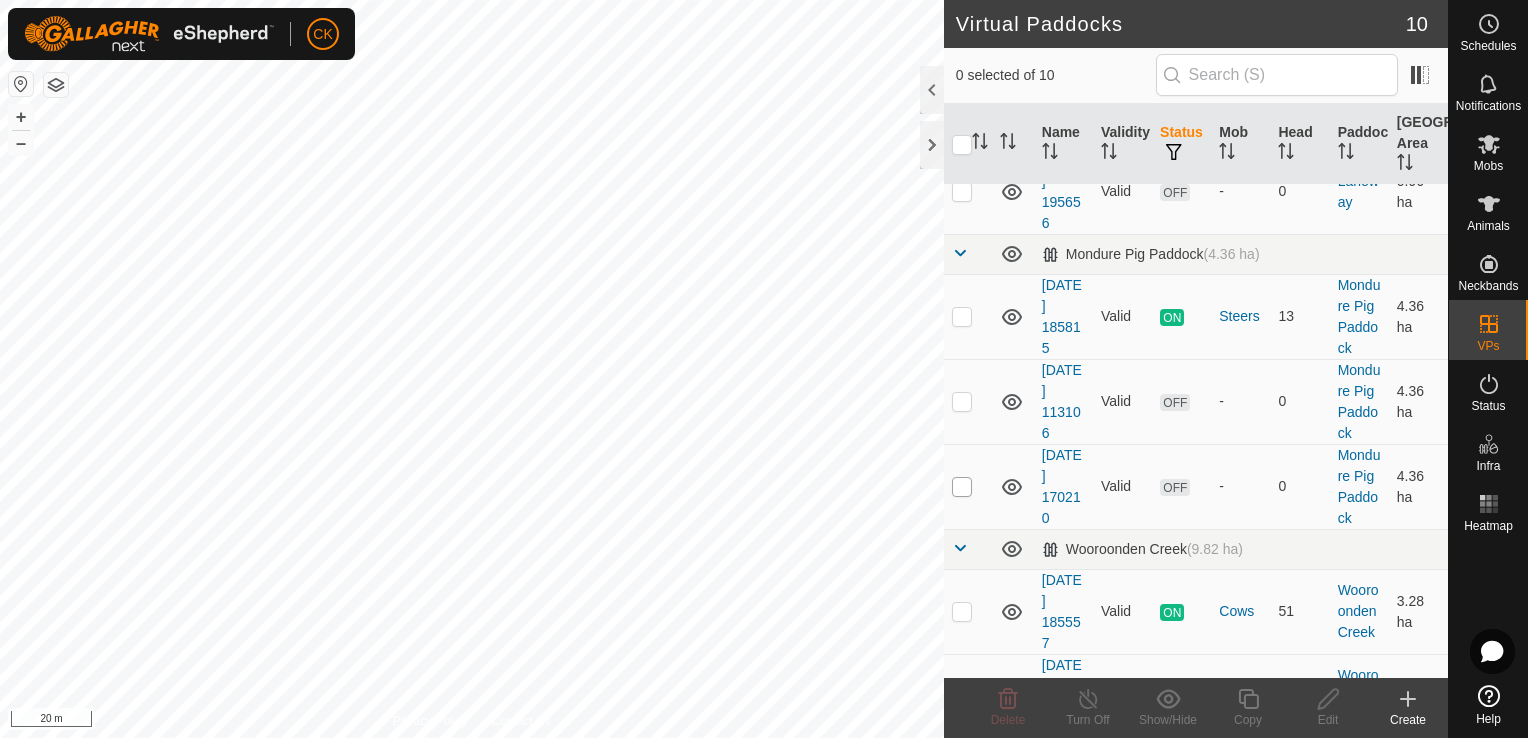 click at bounding box center (962, 487) 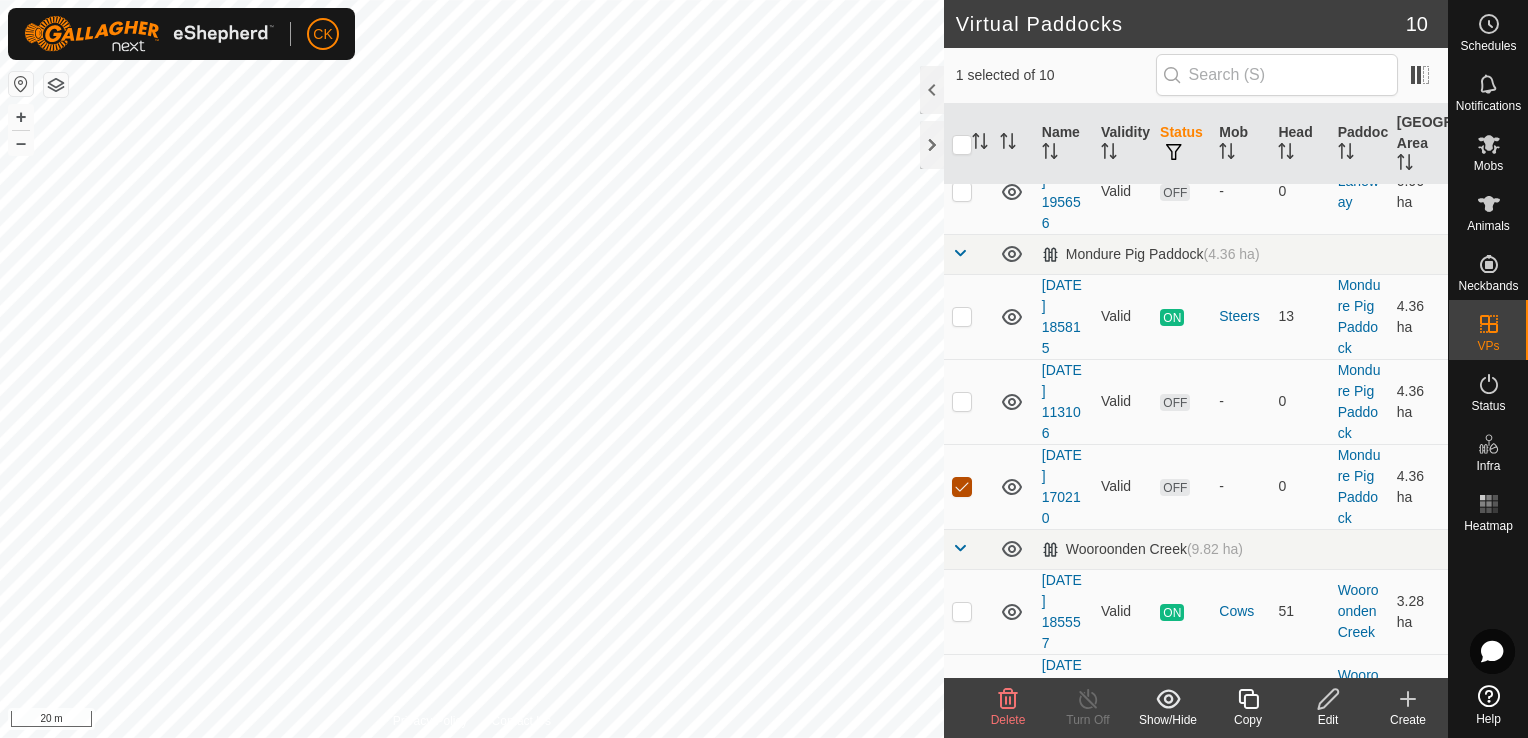 click at bounding box center (962, 487) 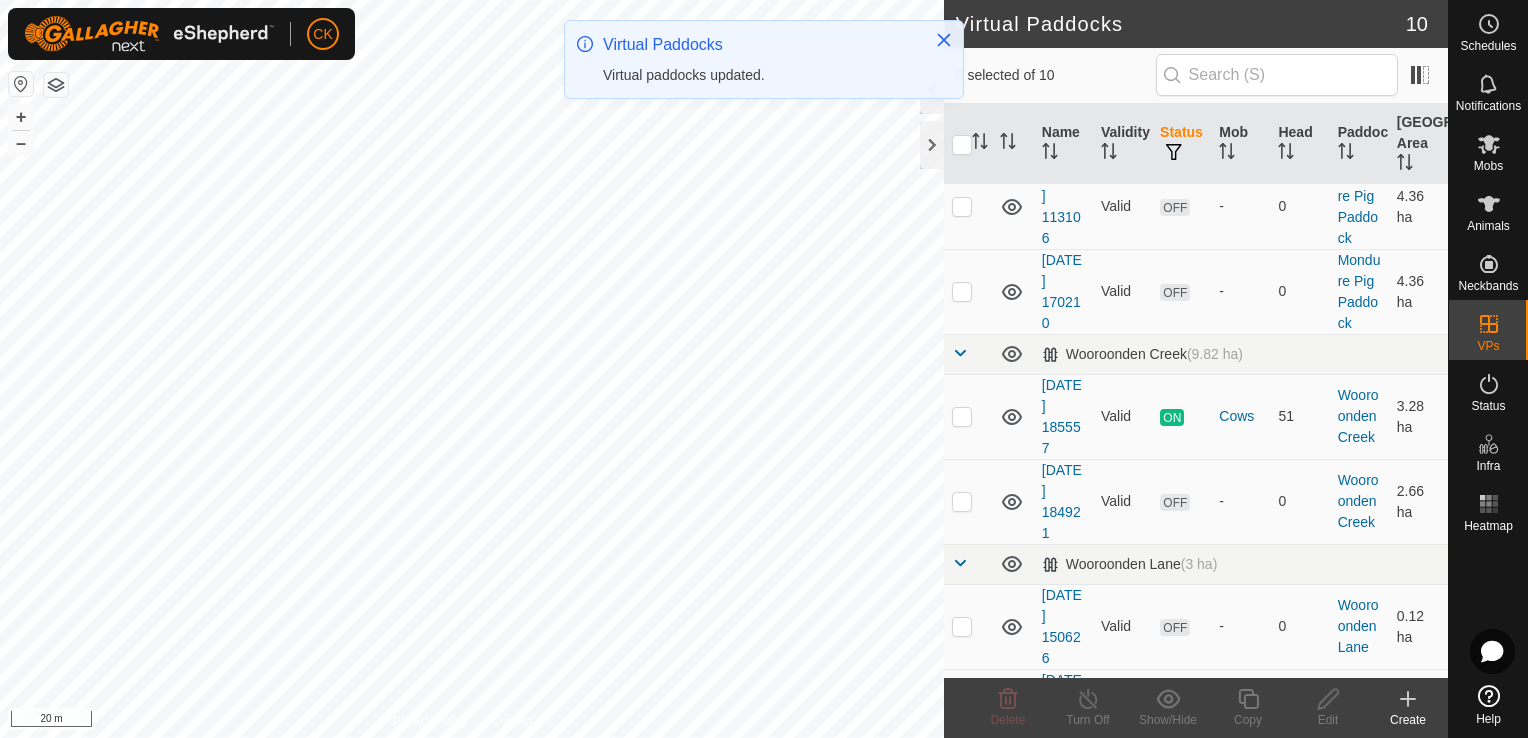 scroll, scrollTop: 400, scrollLeft: 0, axis: vertical 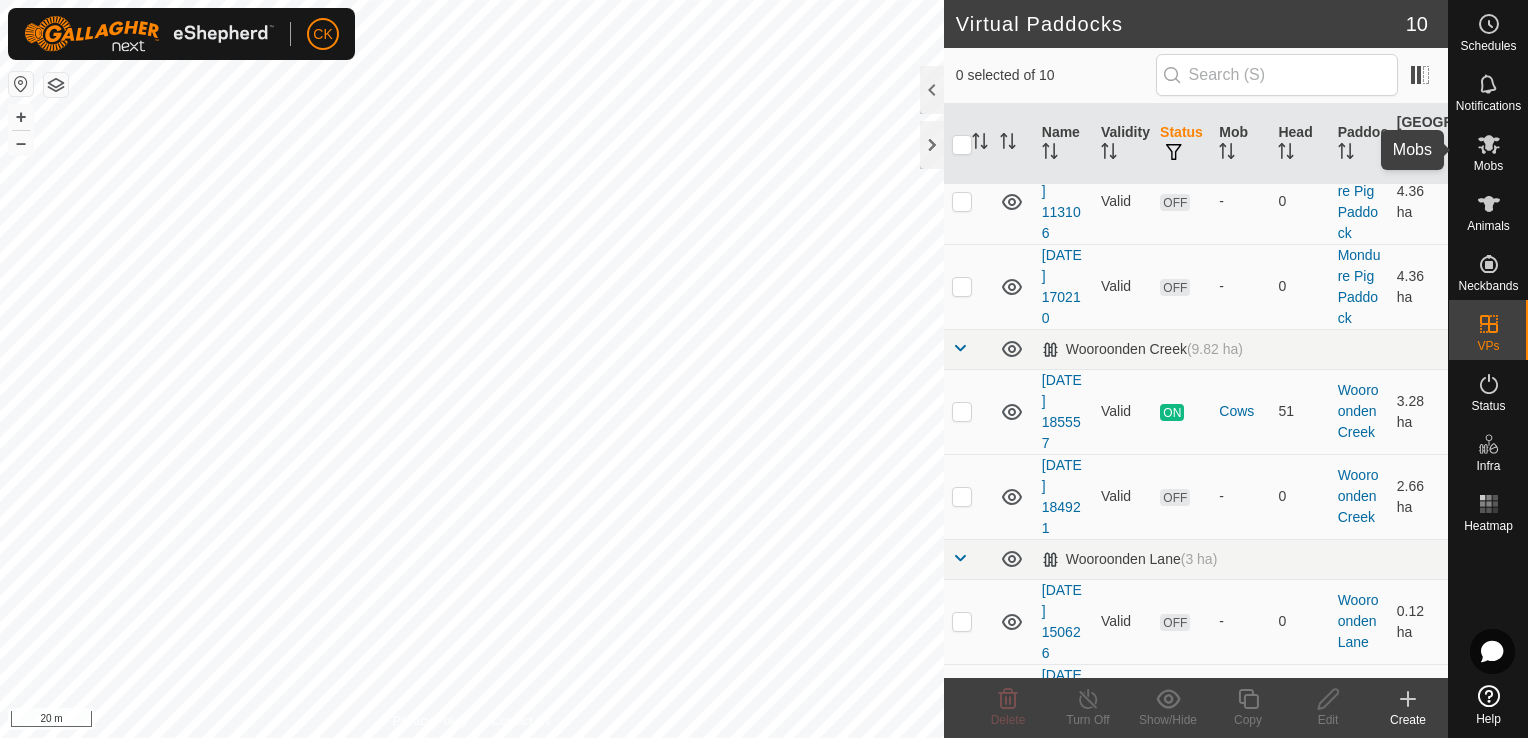 click 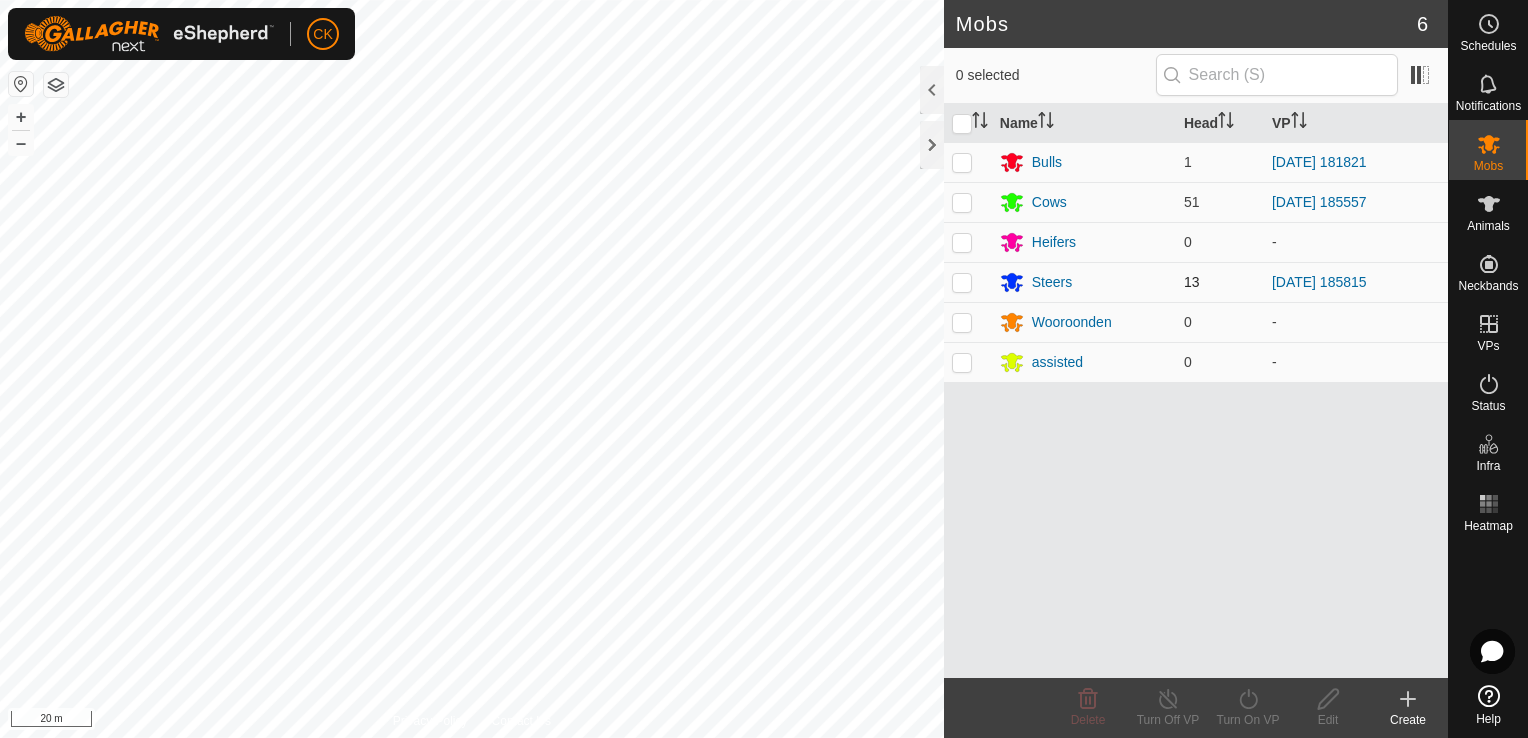 click at bounding box center [962, 282] 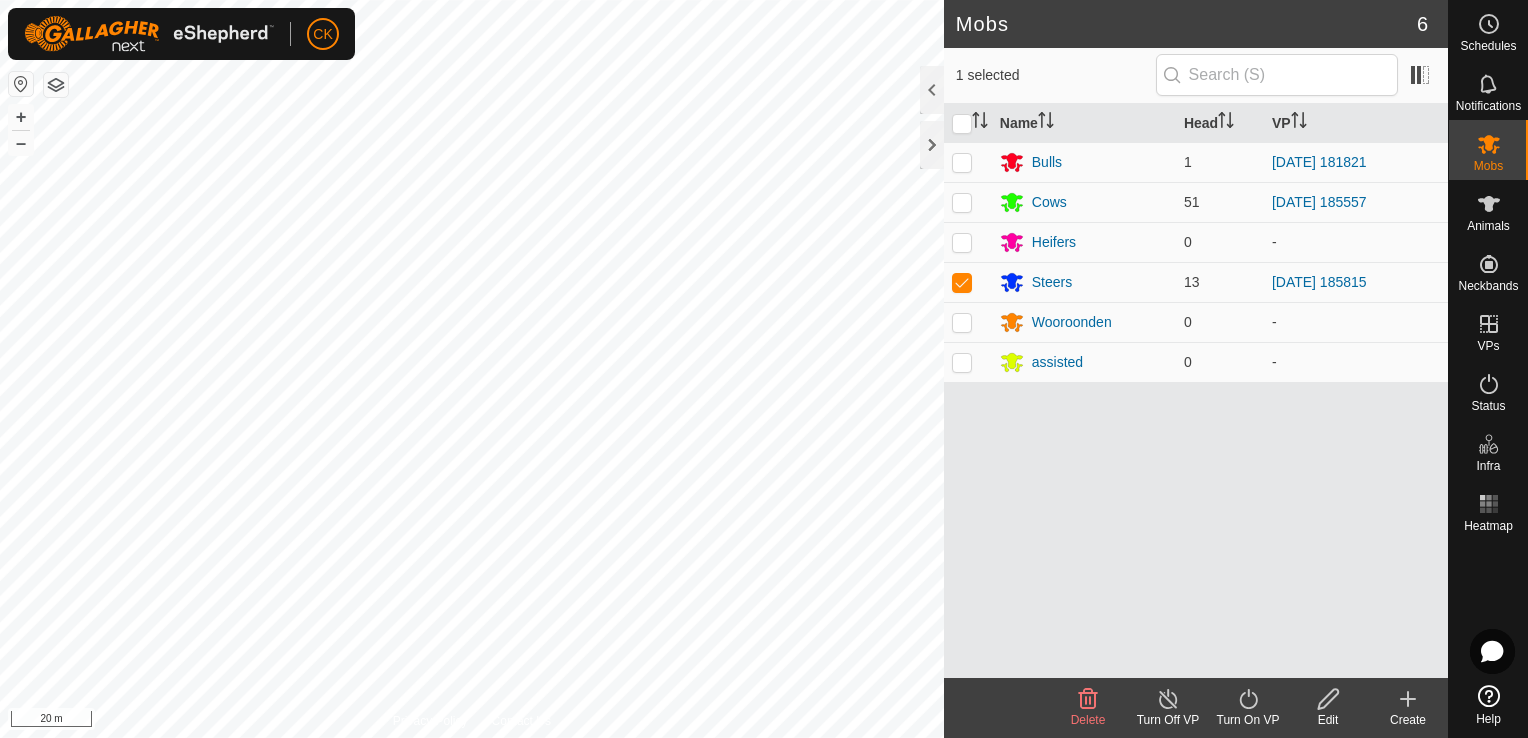 click 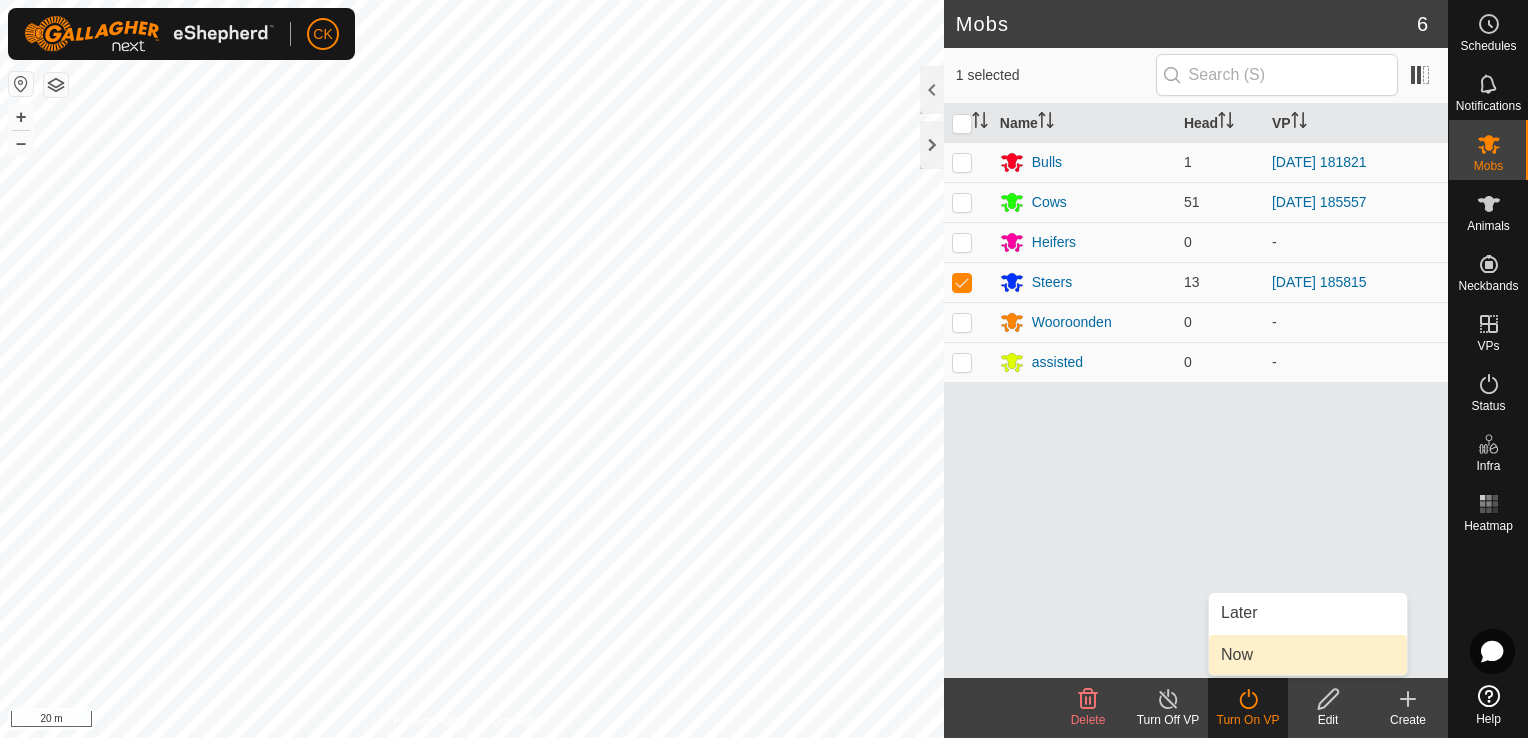 click on "Now" at bounding box center [1308, 655] 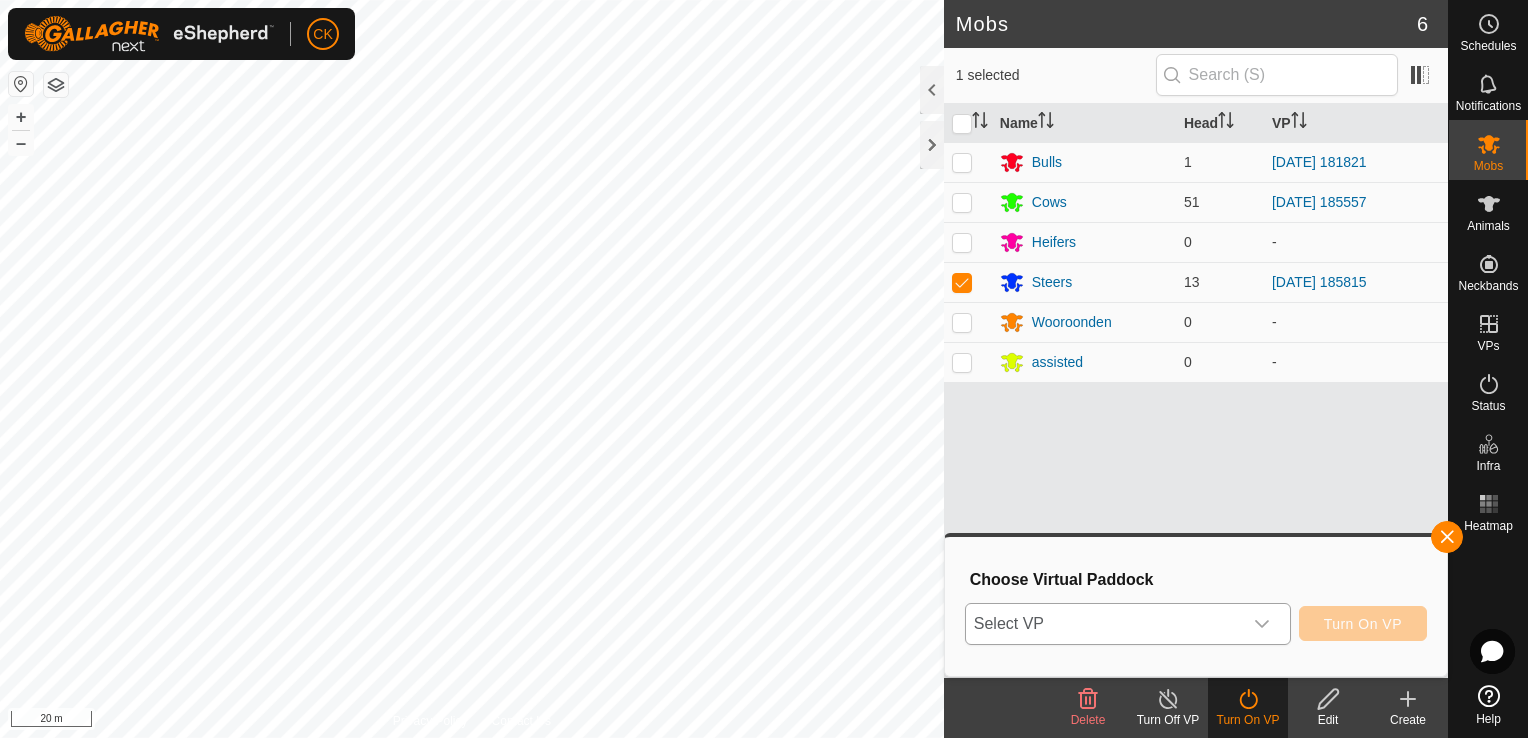 click 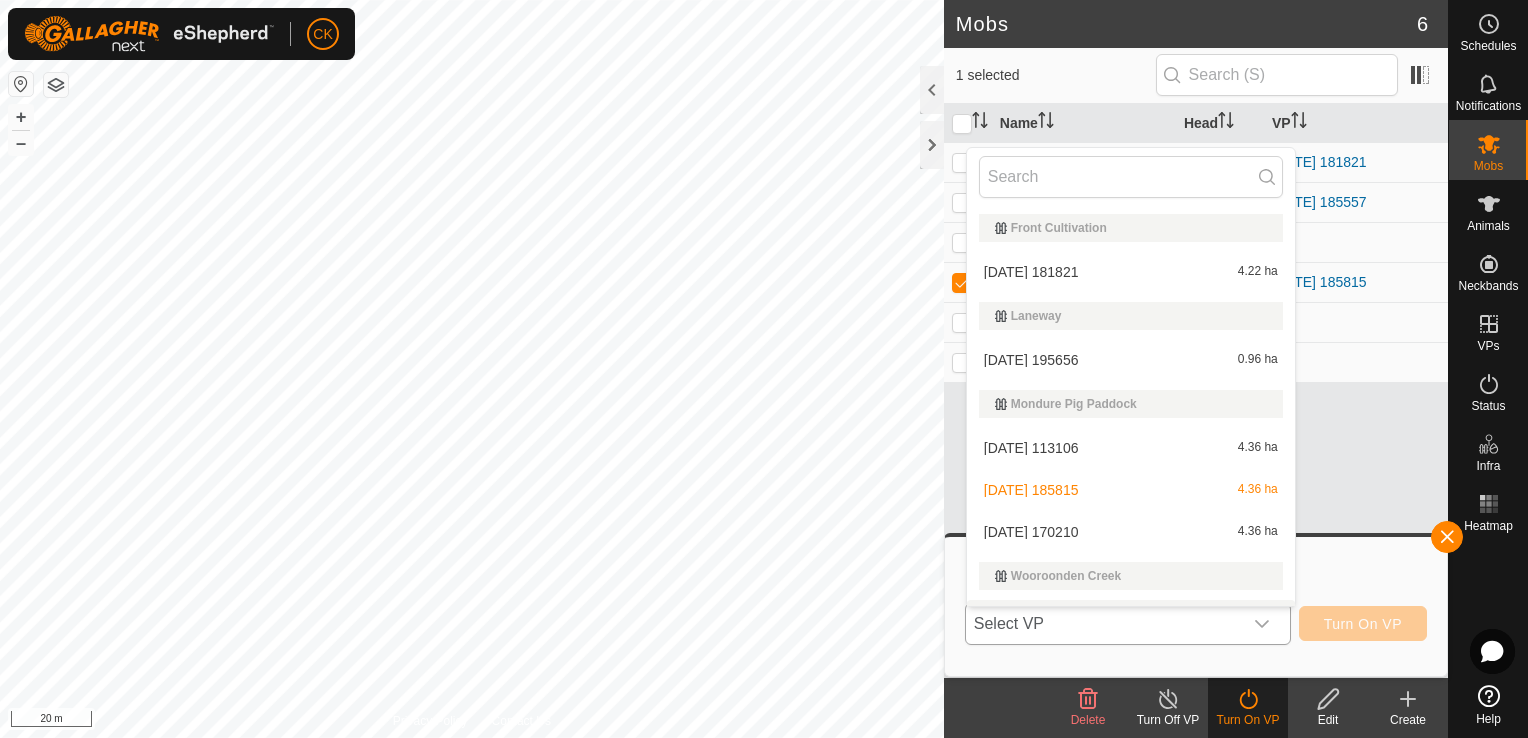 scroll, scrollTop: 34, scrollLeft: 0, axis: vertical 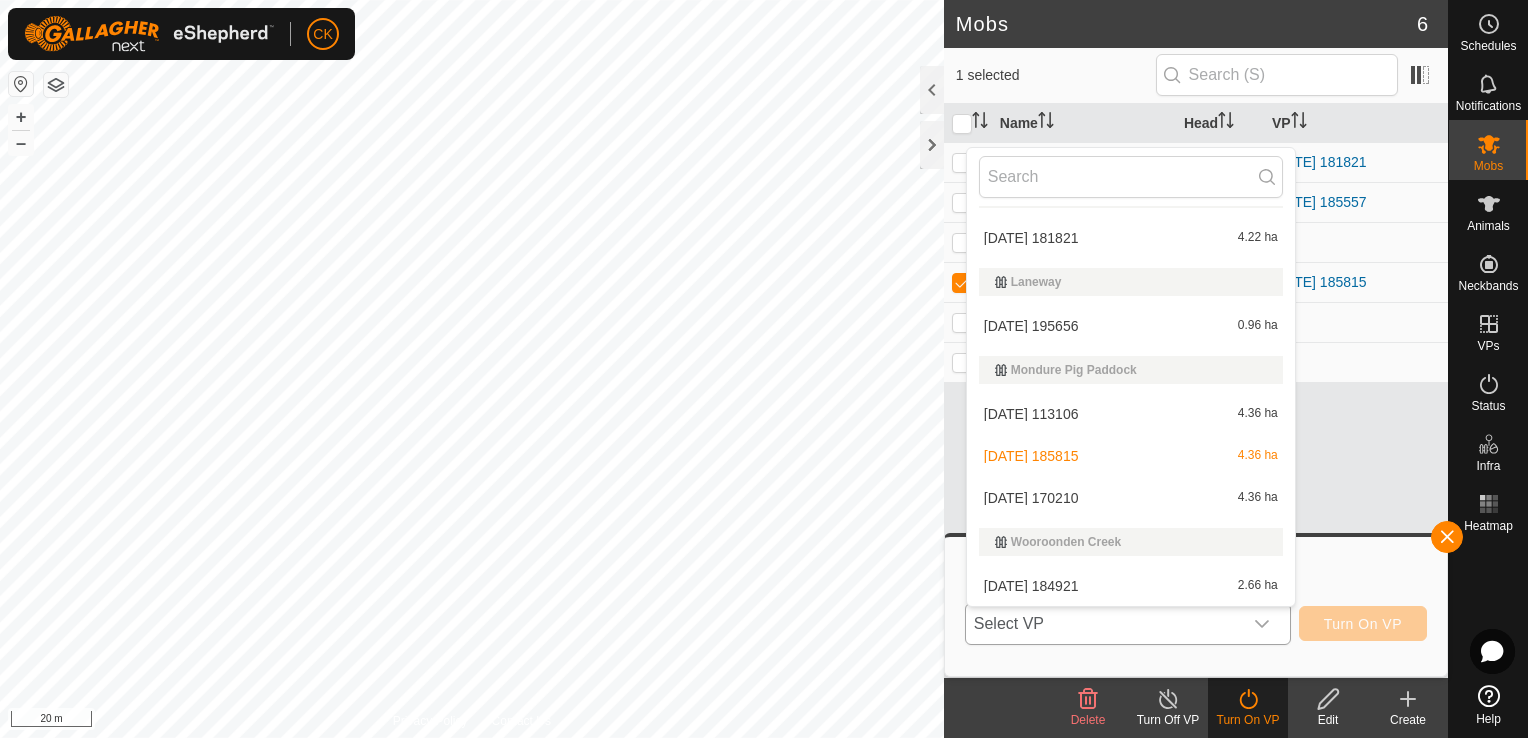 click on "[DATE] [DATE]  4.36 ha" at bounding box center (1131, 498) 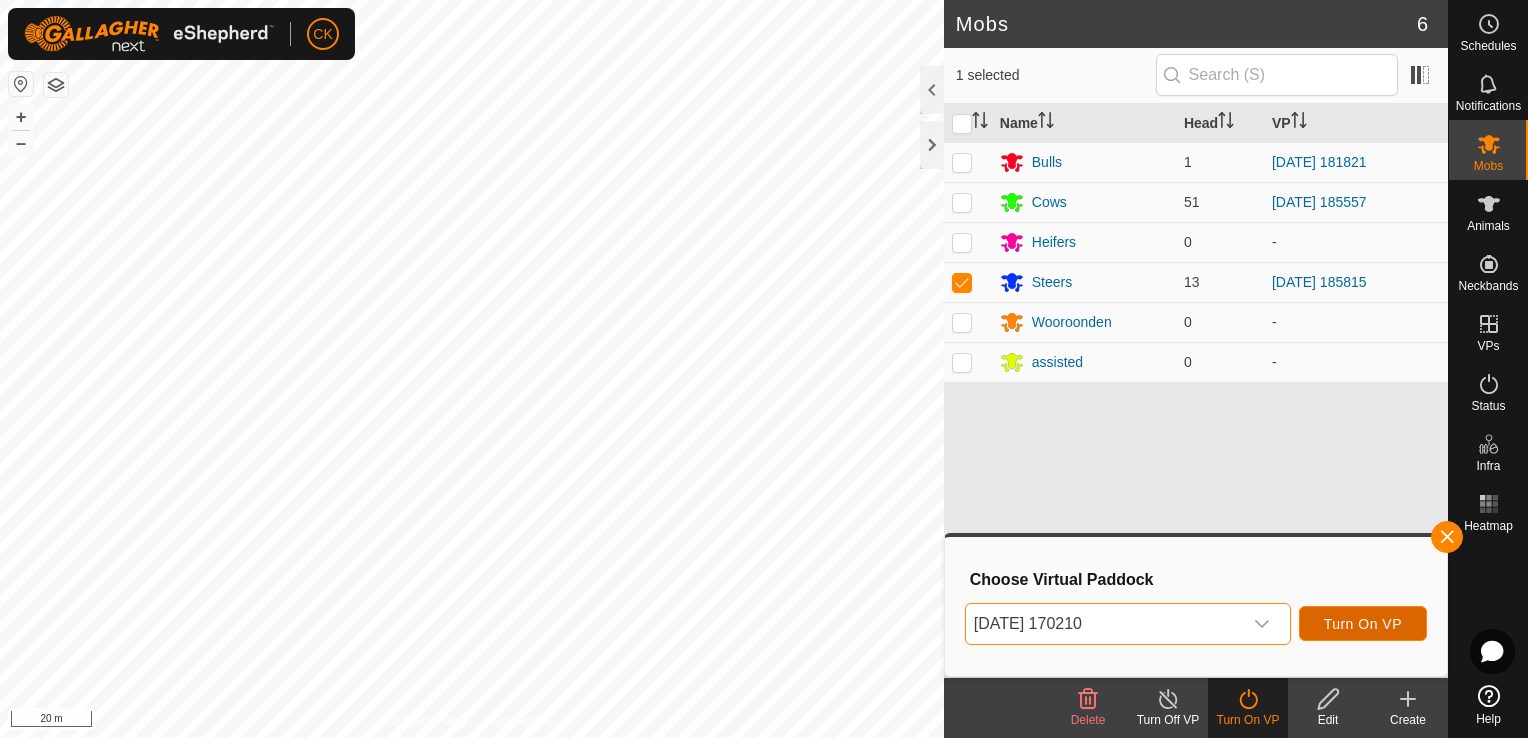 click on "Turn On VP" at bounding box center (1363, 624) 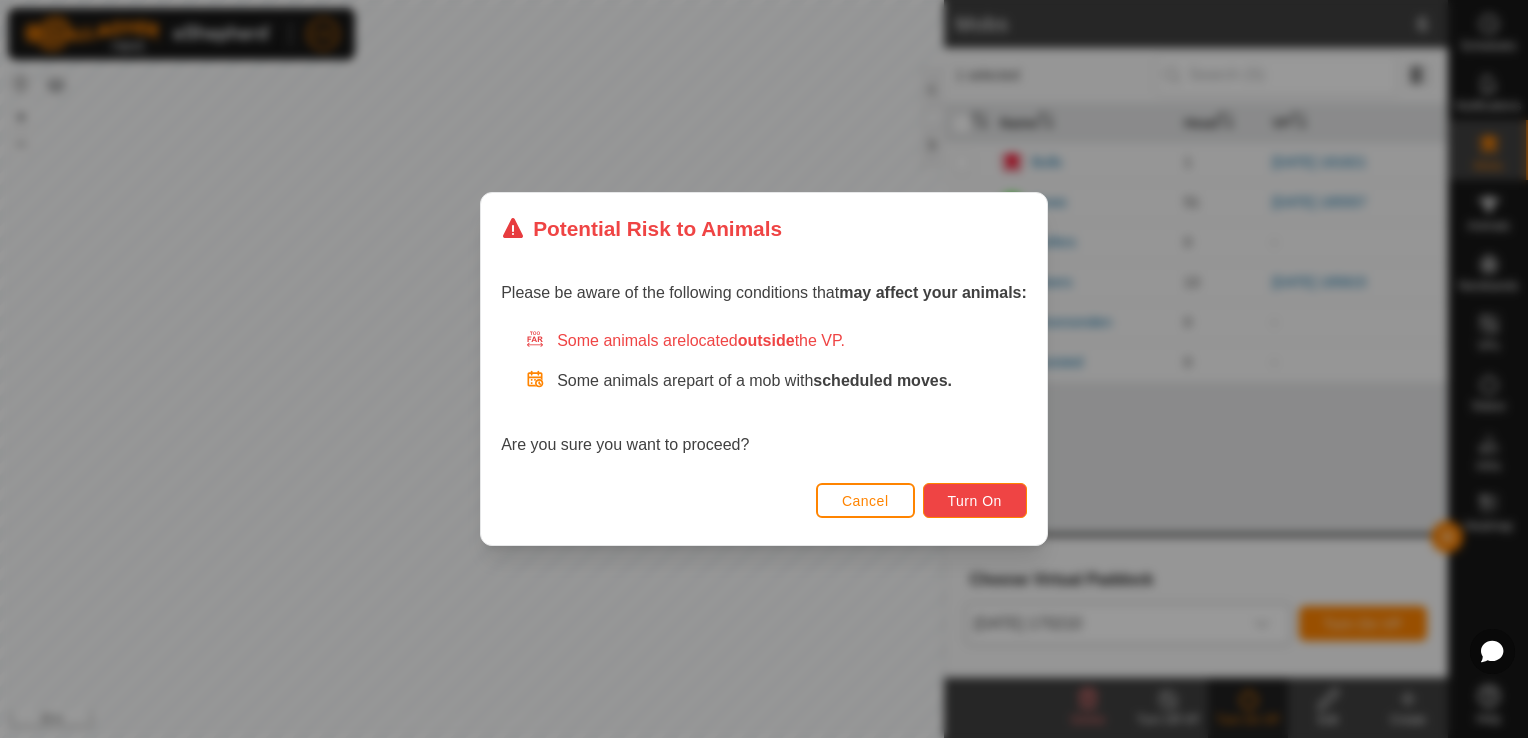 click on "Turn On" at bounding box center (975, 501) 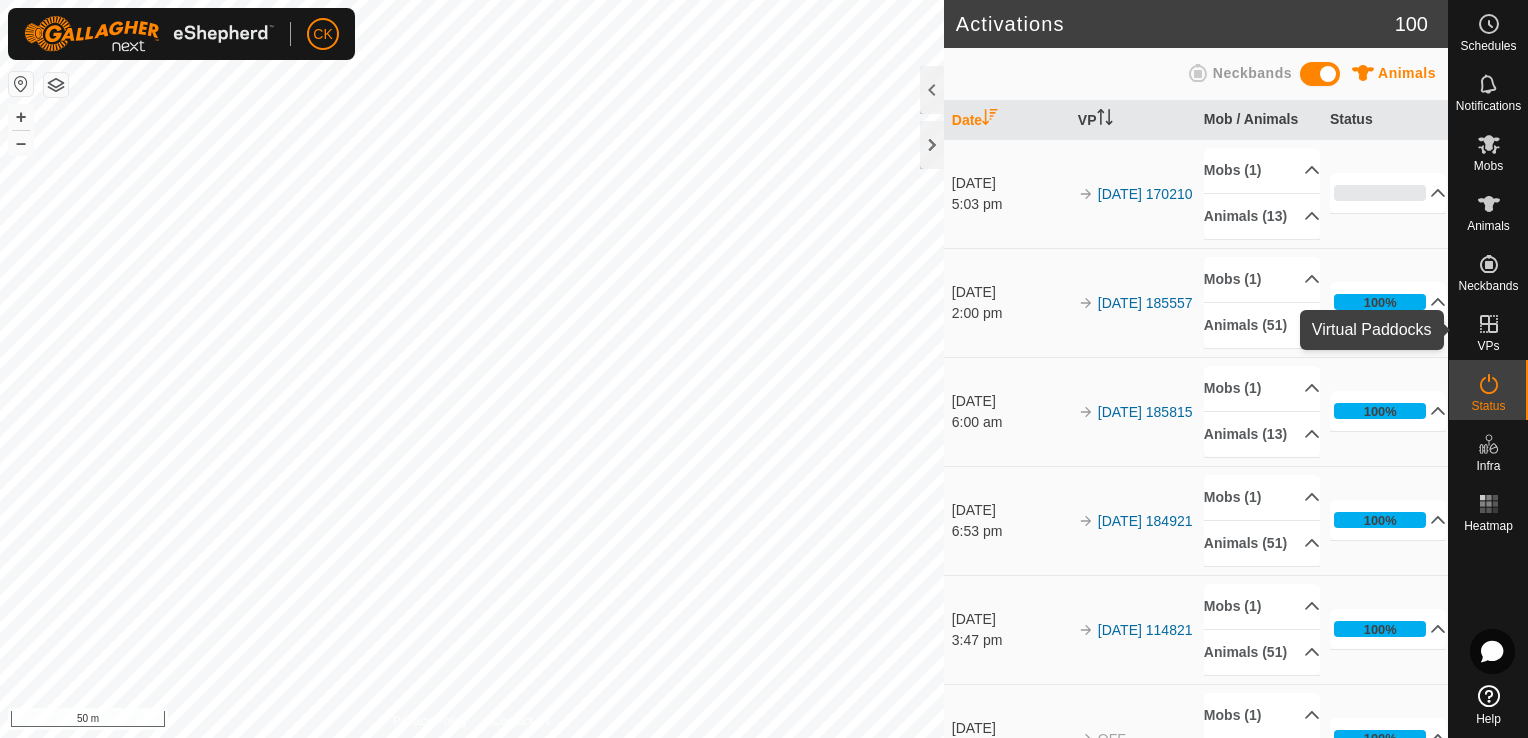 click 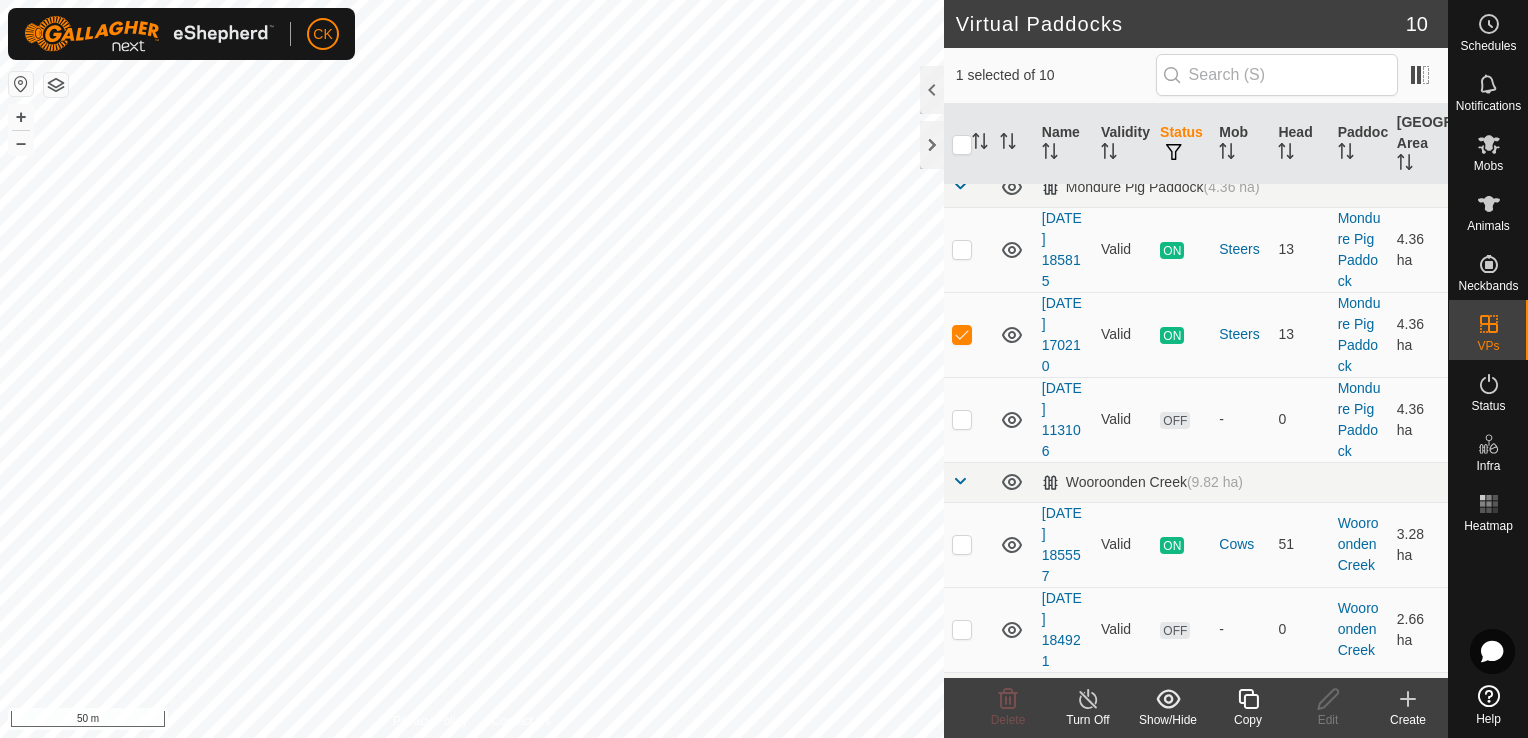 scroll, scrollTop: 300, scrollLeft: 0, axis: vertical 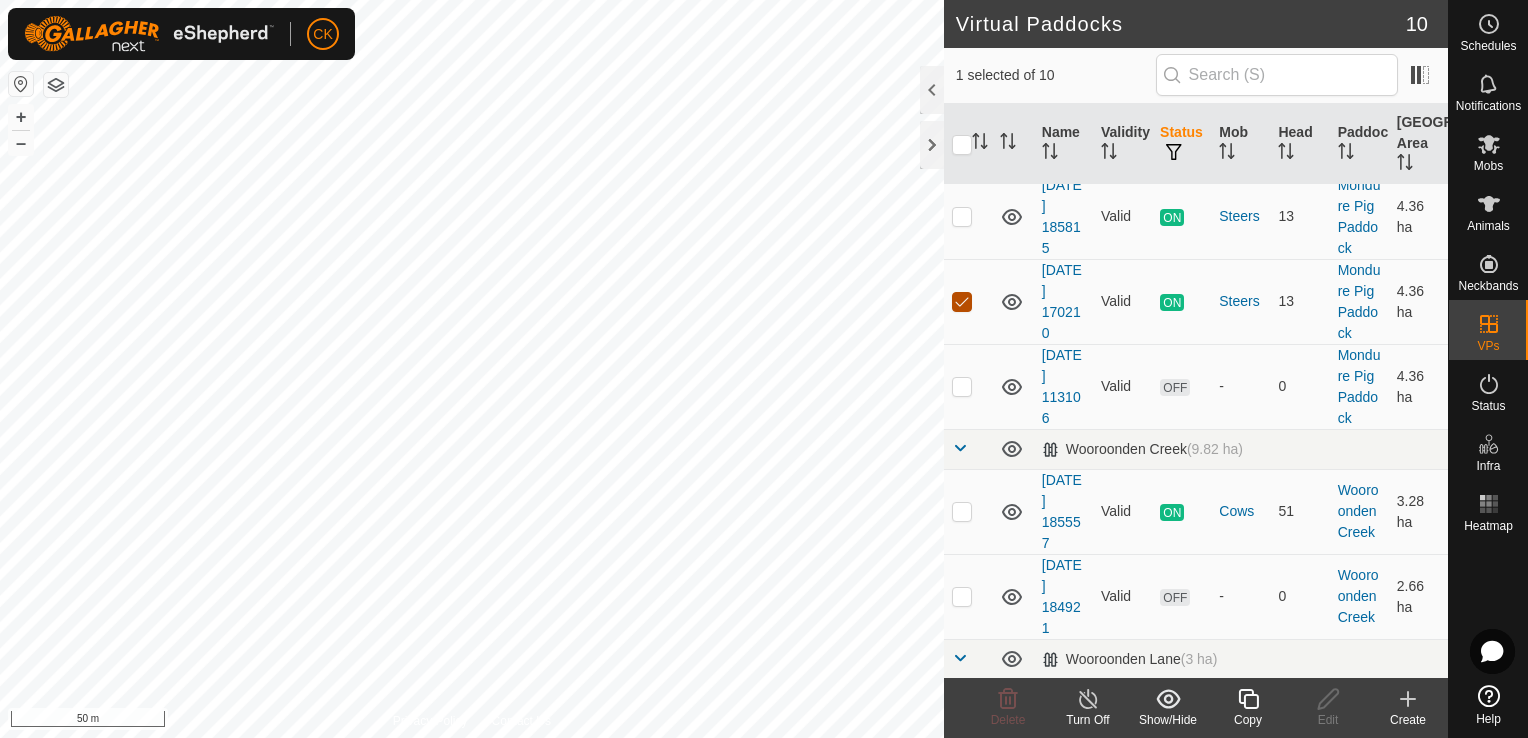 click at bounding box center (962, 302) 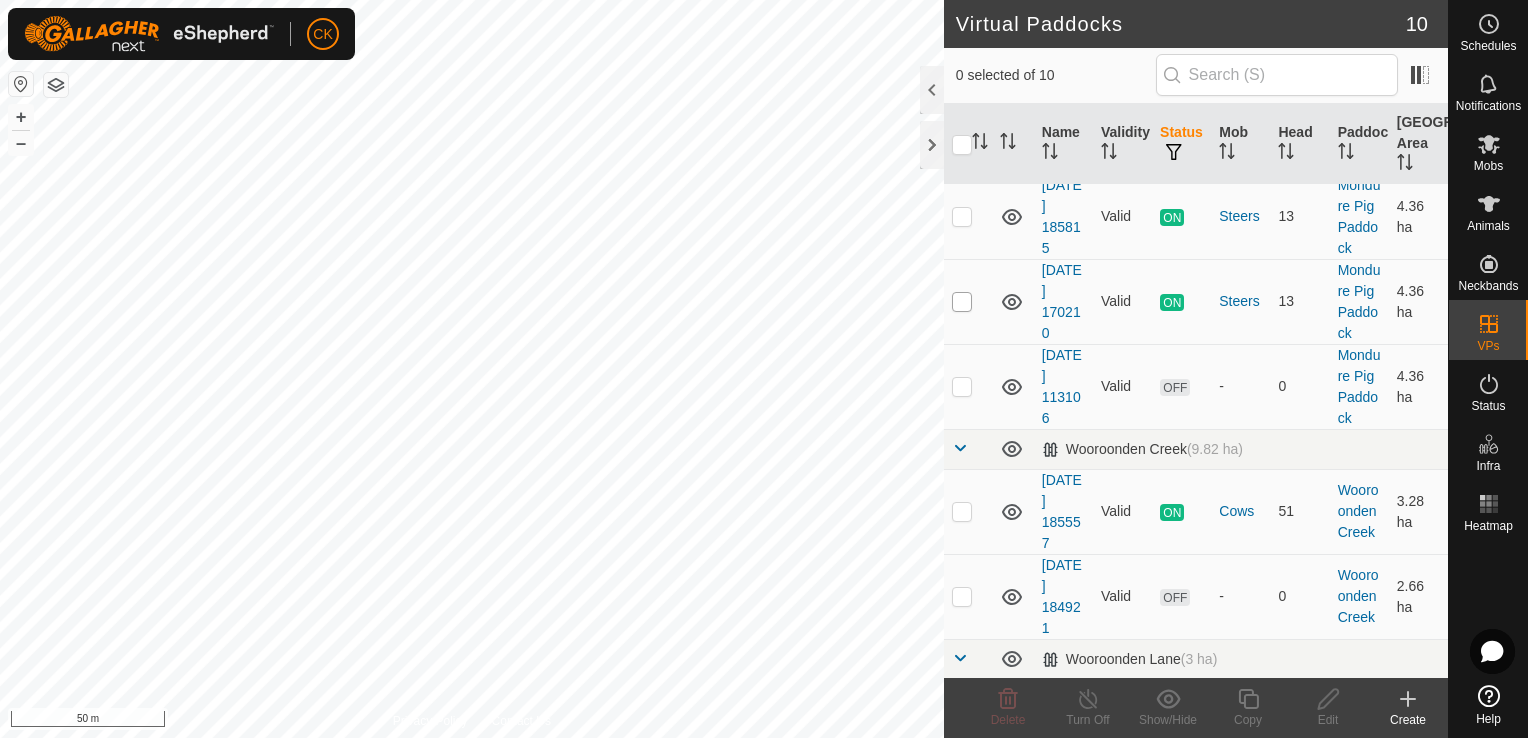 click at bounding box center [962, 302] 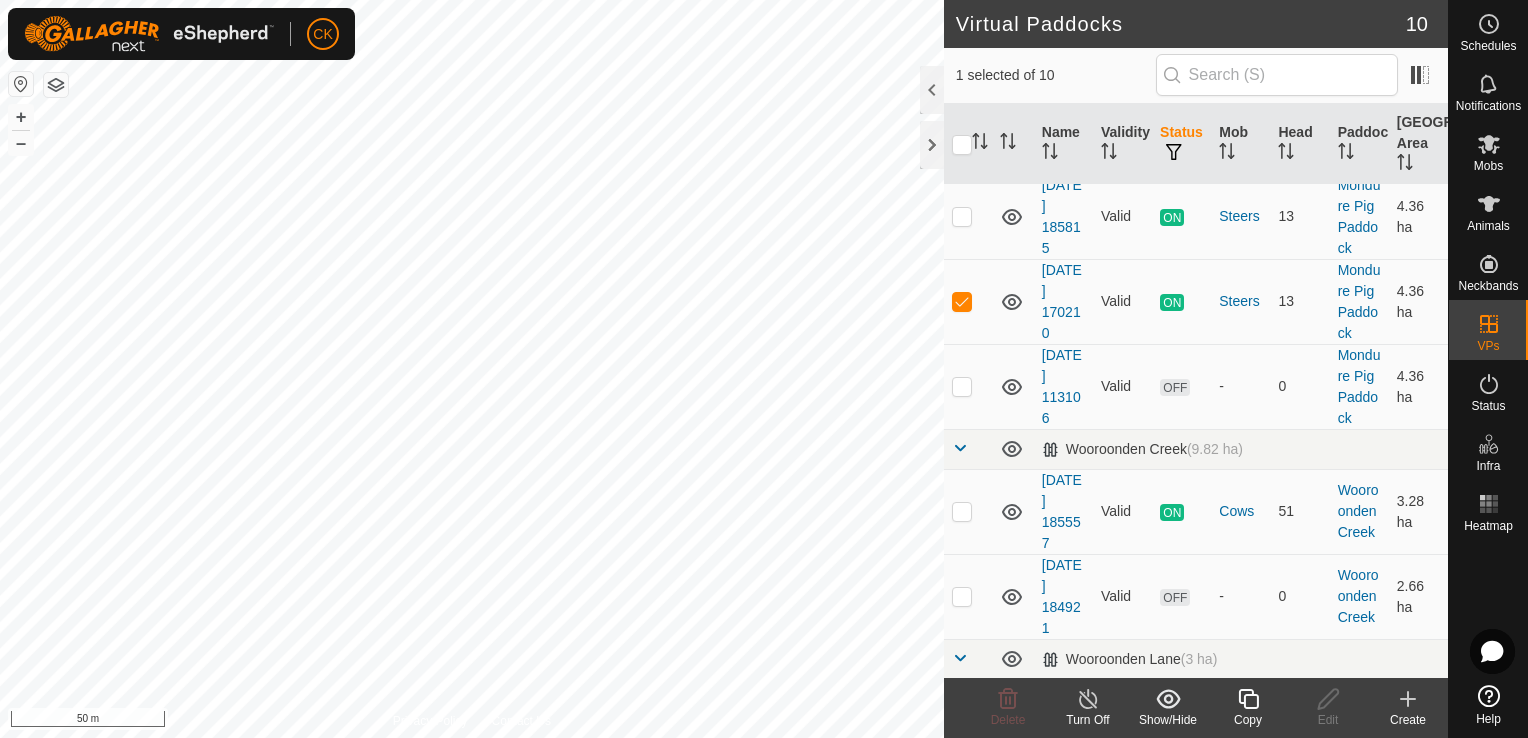 click 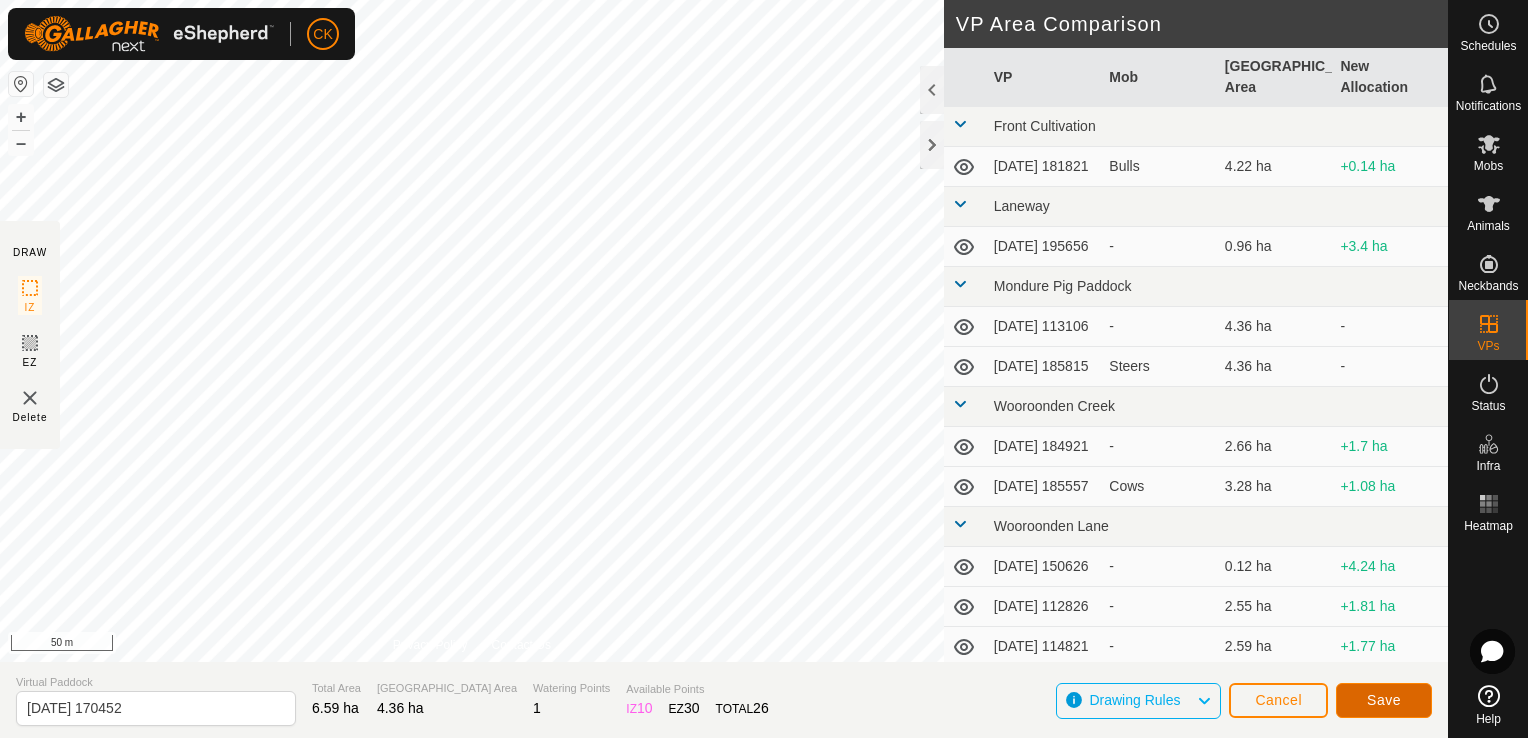 click on "Save" 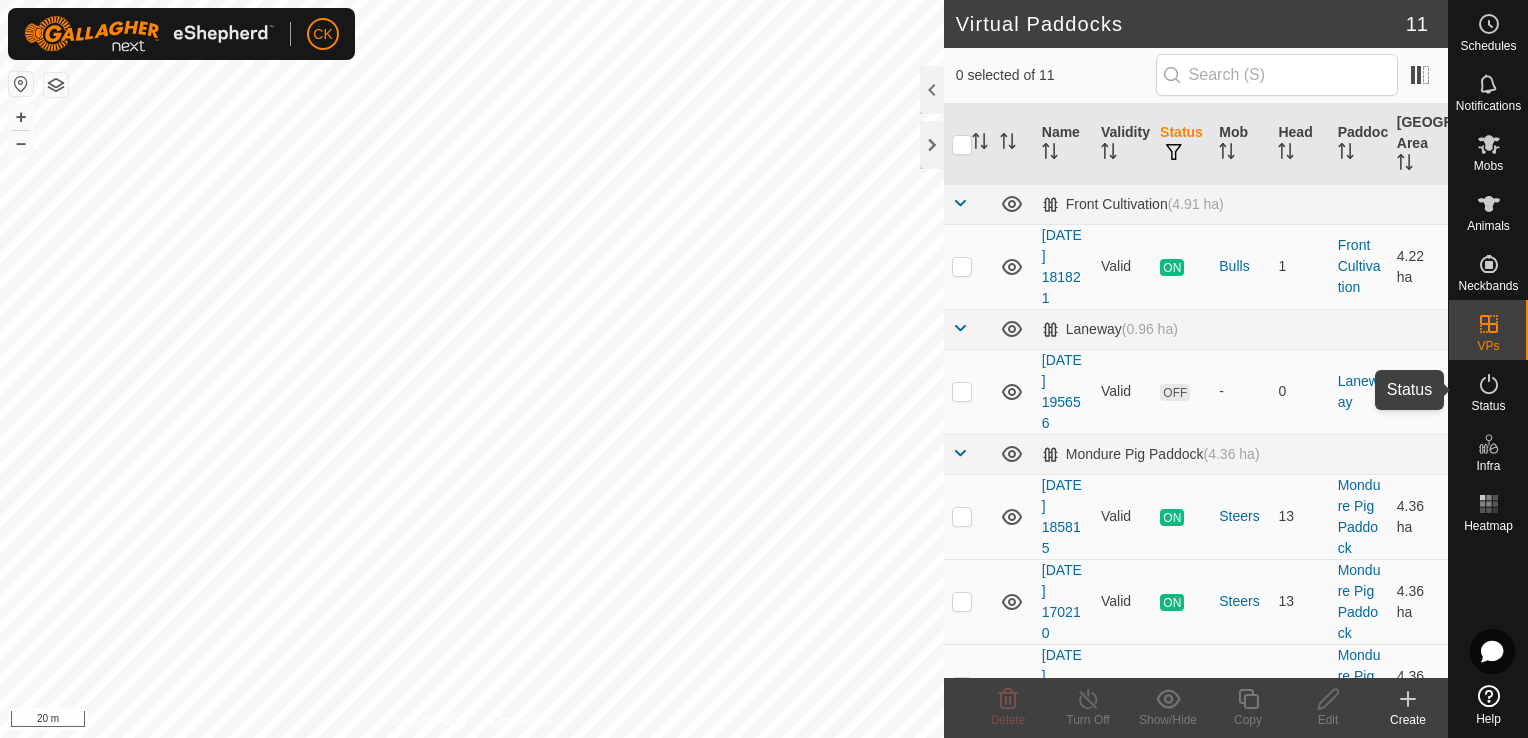 click 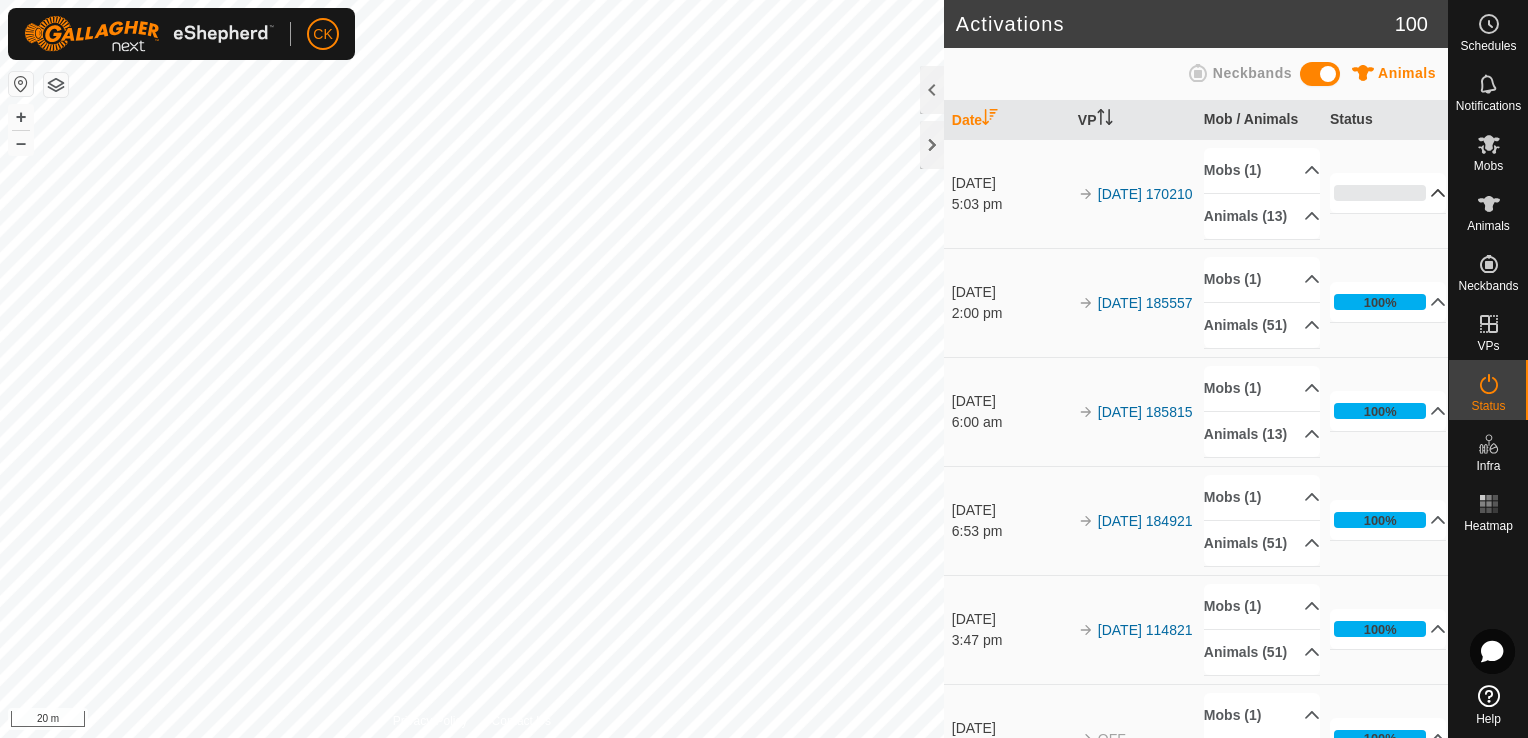 click on "0%" at bounding box center (1388, 193) 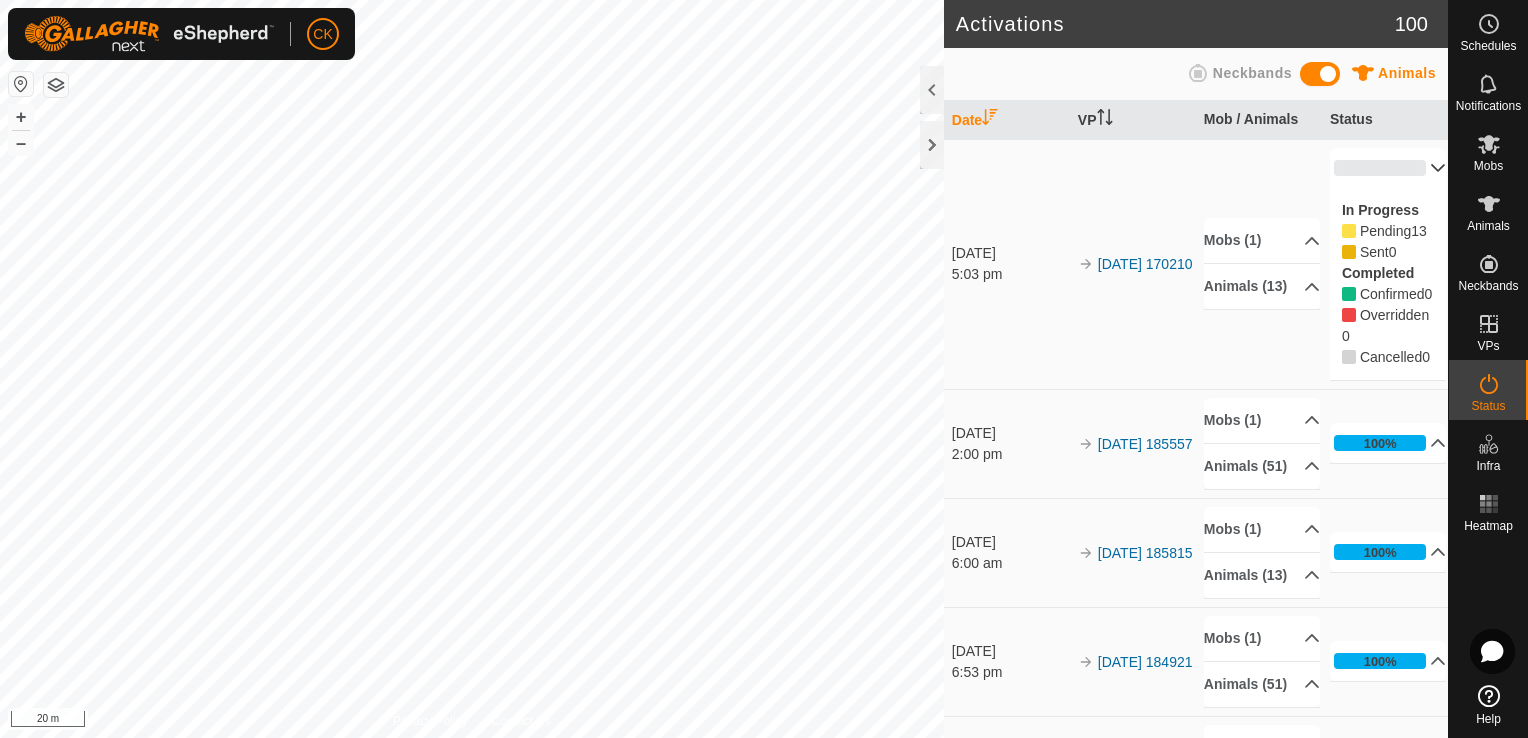 click on "In Progress Pending  13  Sent   0  Completed Confirmed   0  Overridden  0  Cancelled   0" at bounding box center (1388, 284) 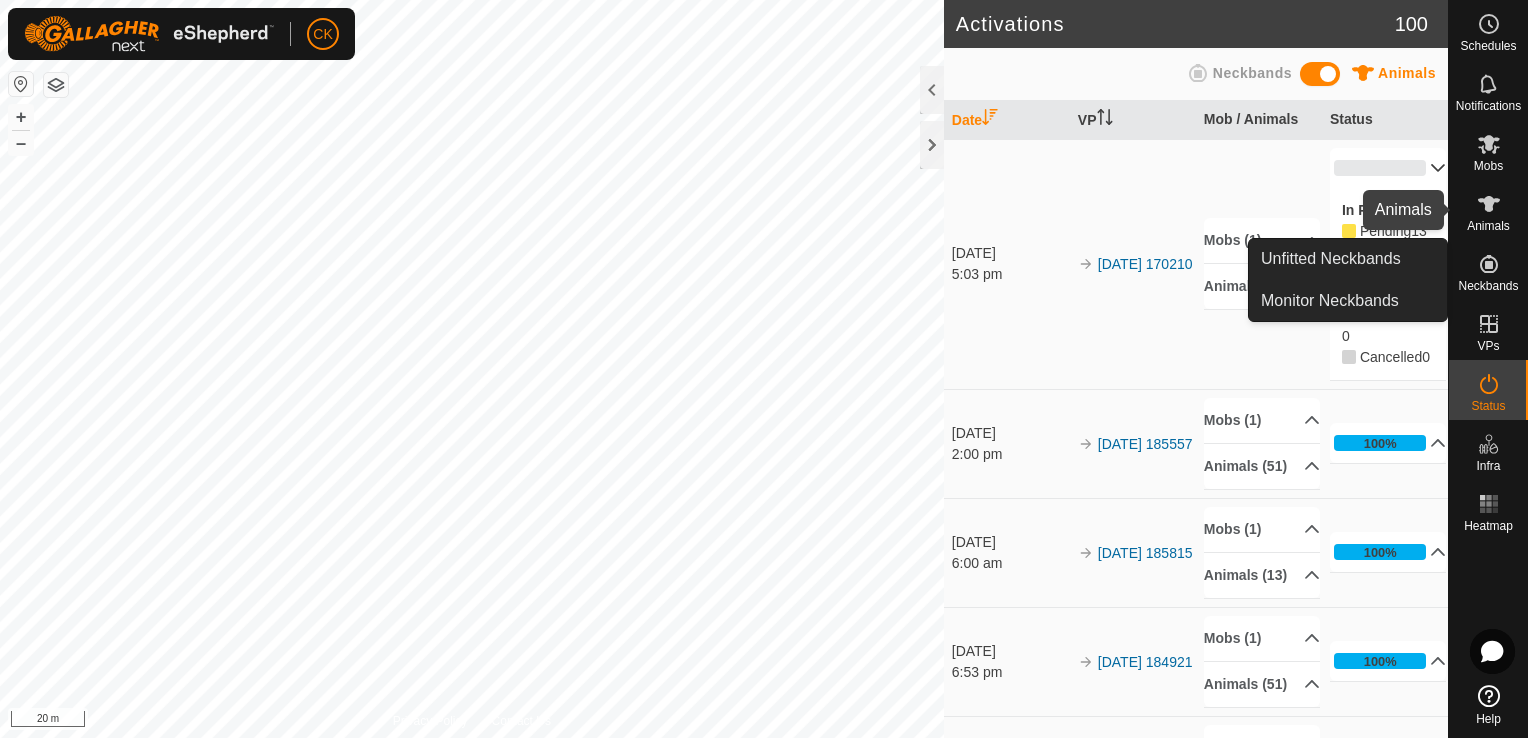 click 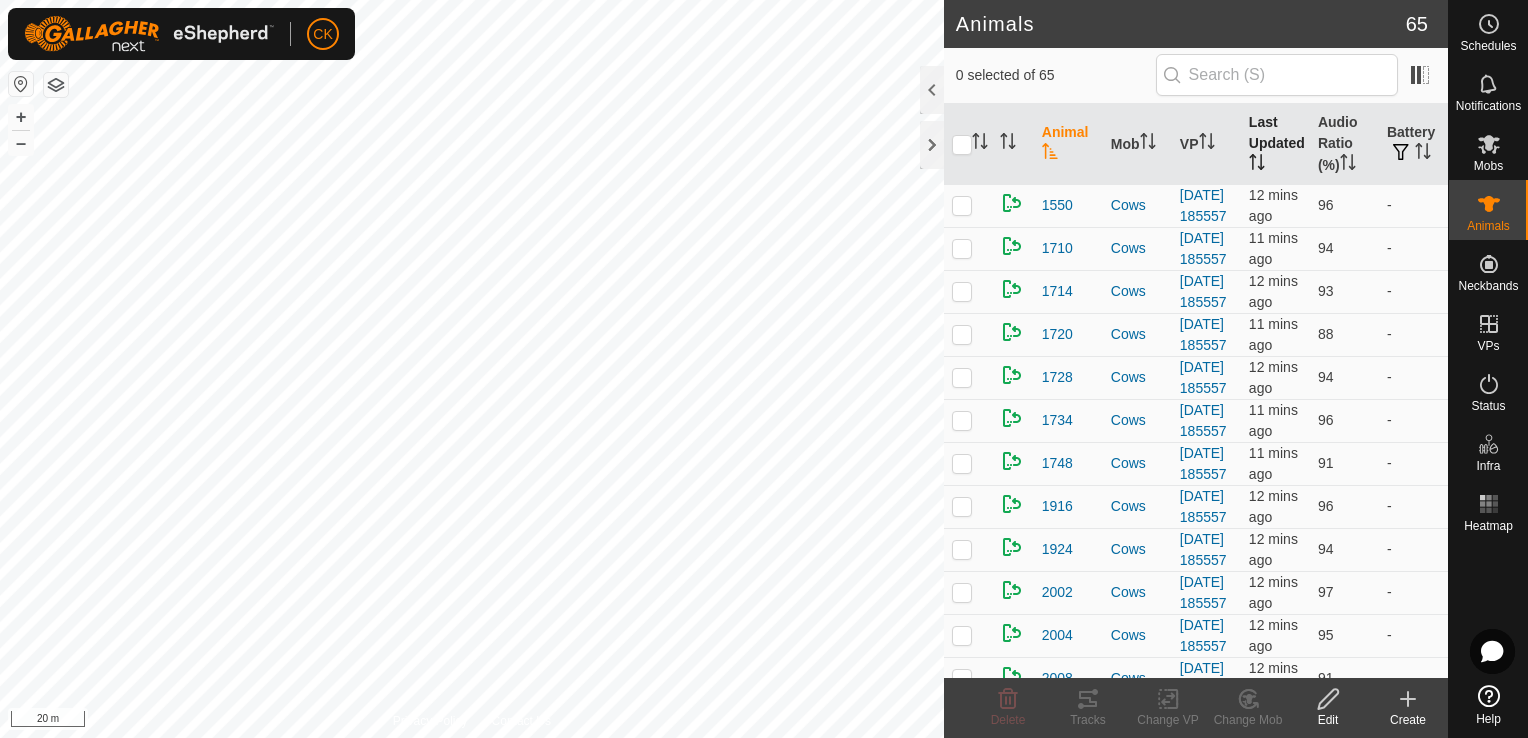 click on "Last Updated" at bounding box center (1275, 144) 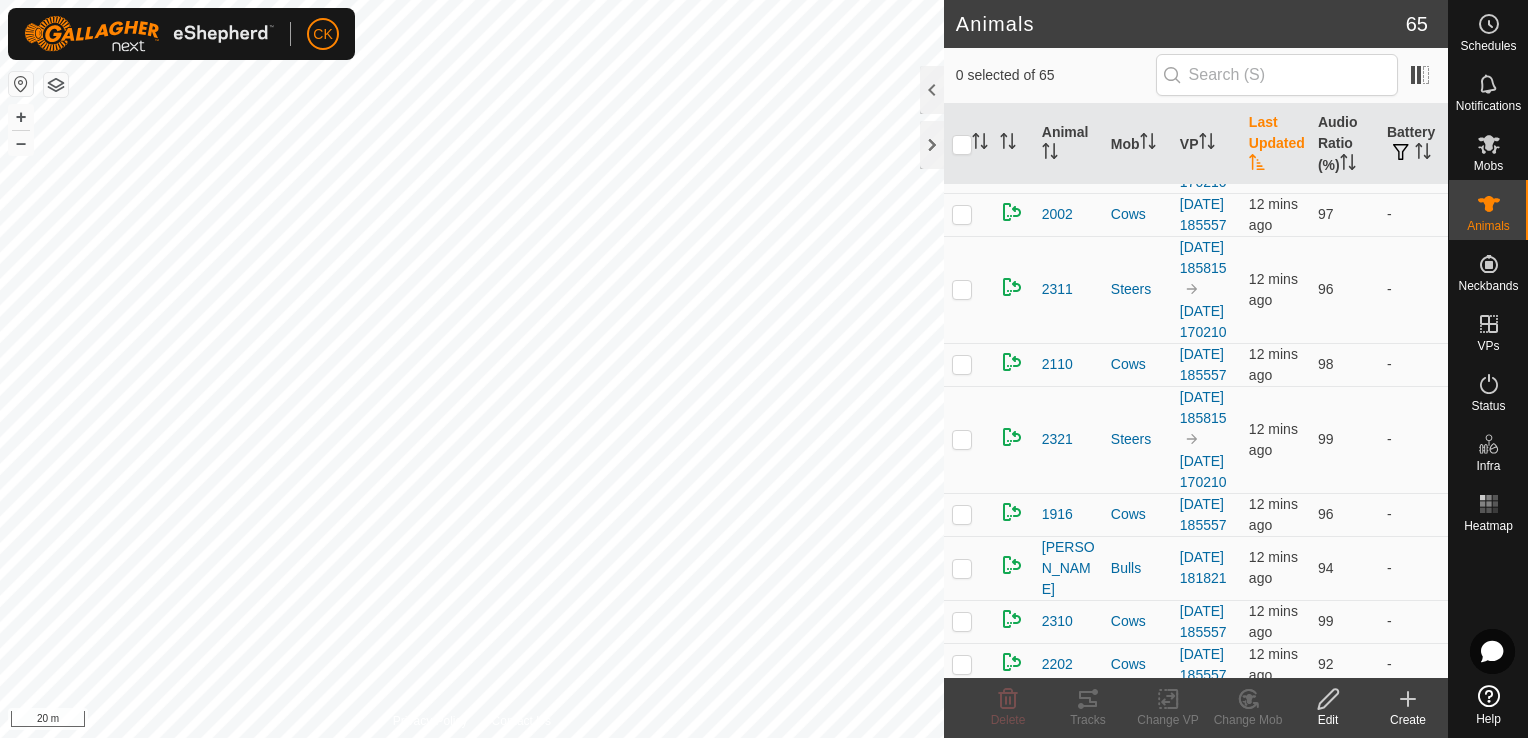 scroll, scrollTop: 300, scrollLeft: 0, axis: vertical 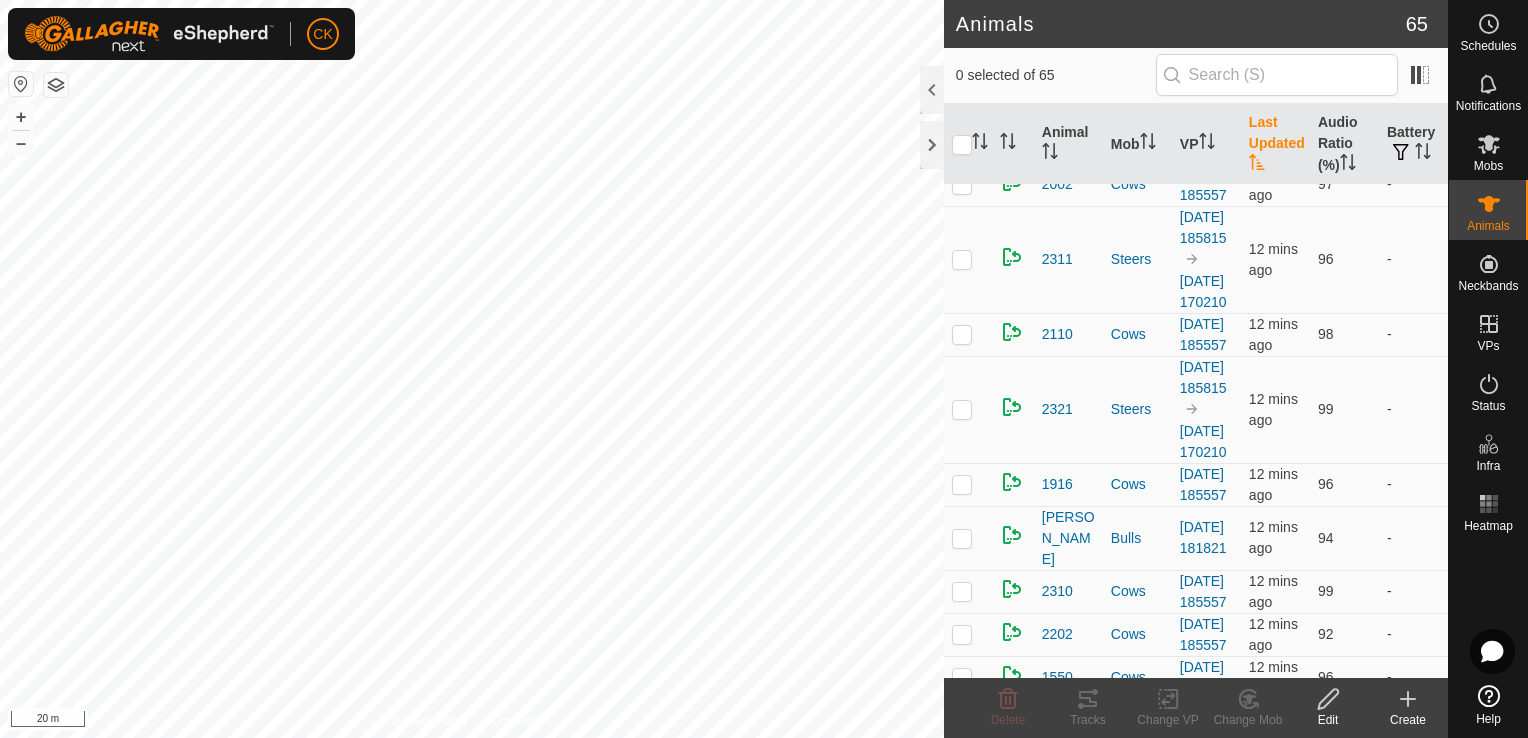 click on "Last Updated" at bounding box center (1275, 144) 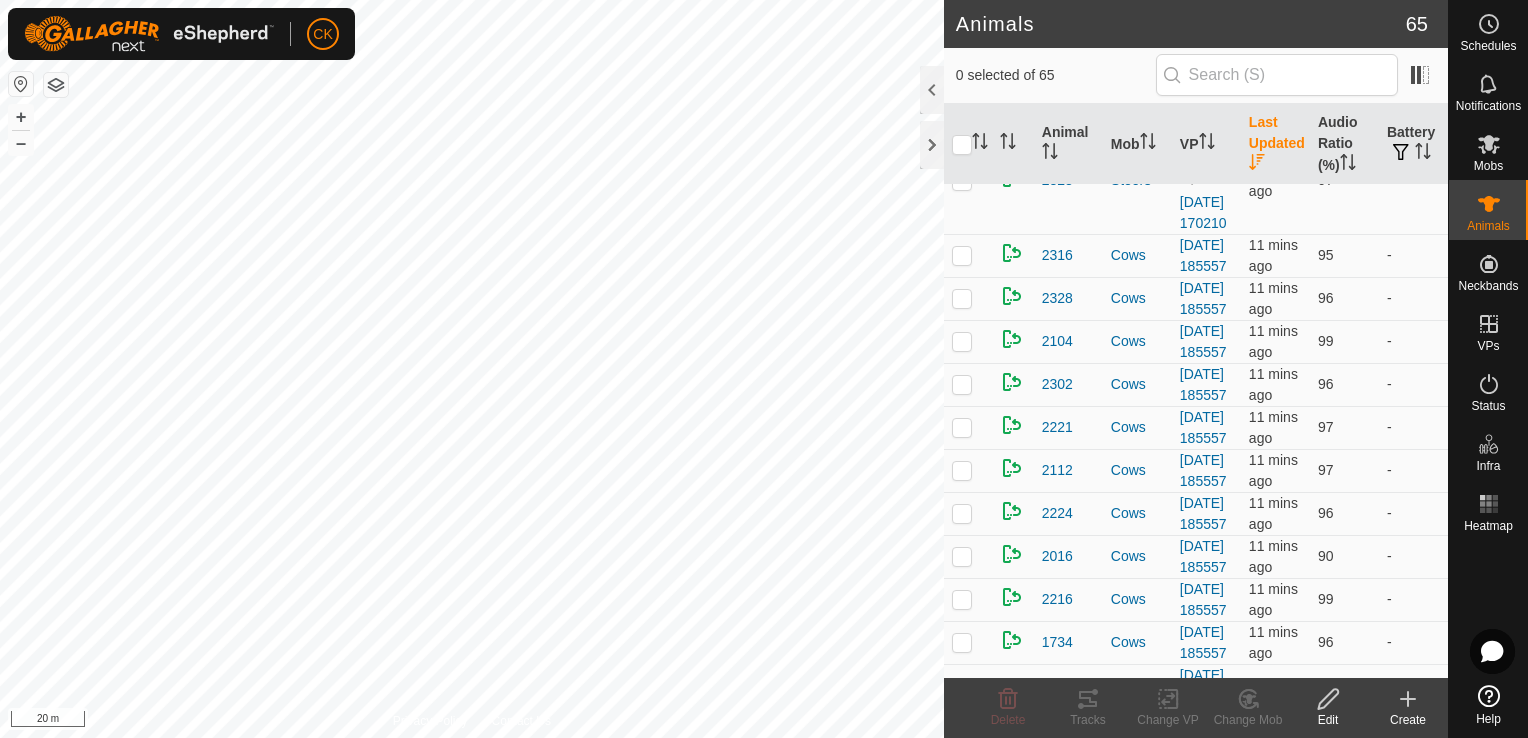 scroll, scrollTop: 0, scrollLeft: 0, axis: both 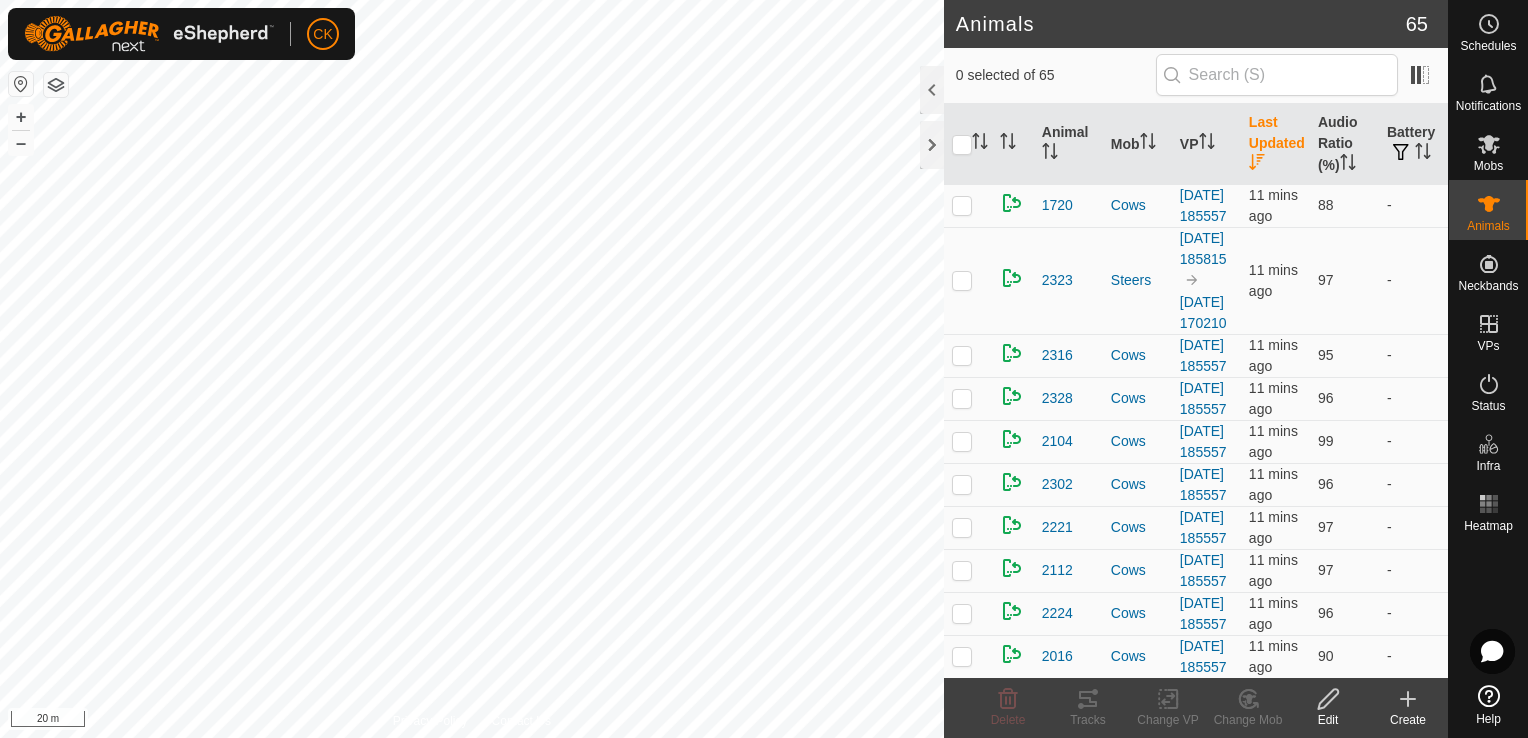click on "Last Updated" at bounding box center [1275, 144] 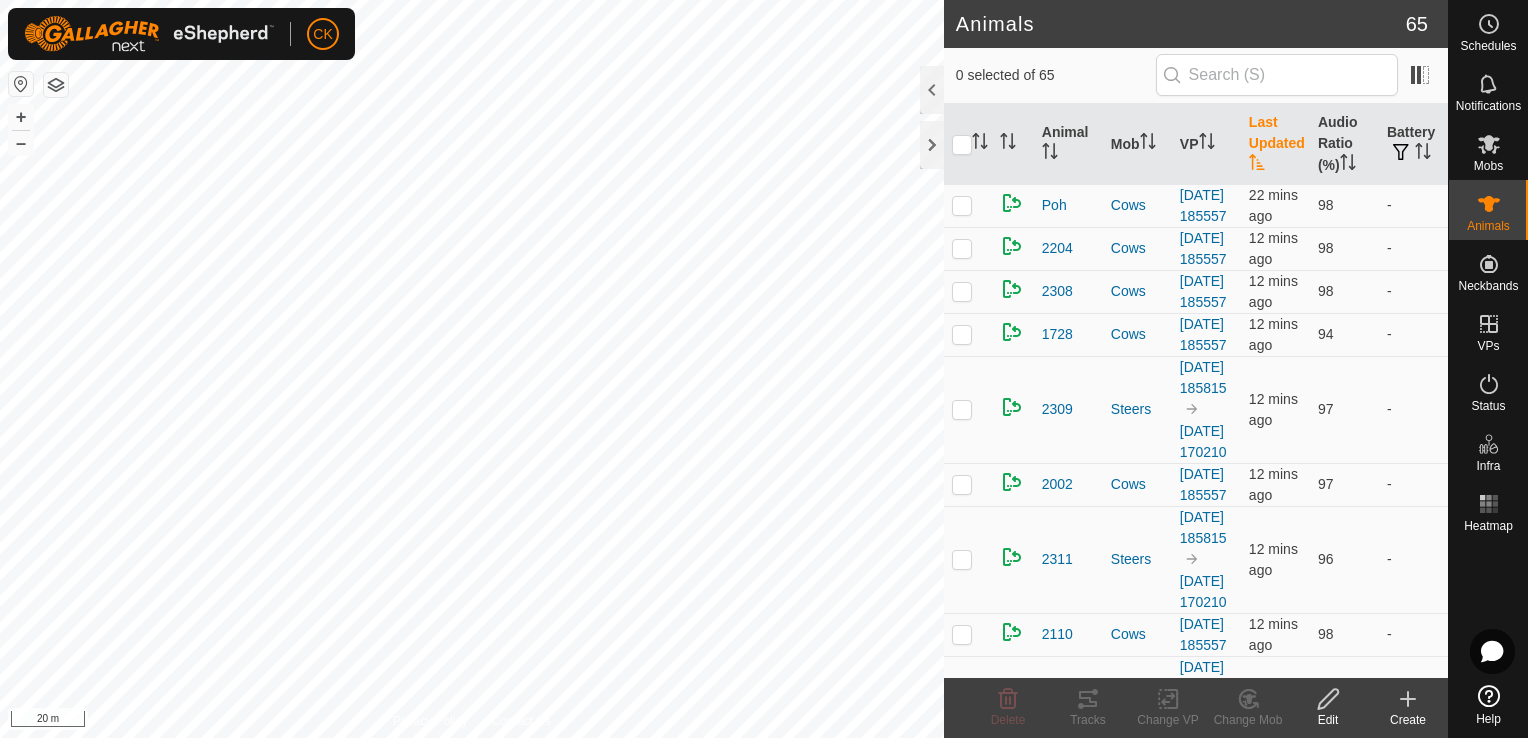 click on "Last Updated" at bounding box center [1275, 144] 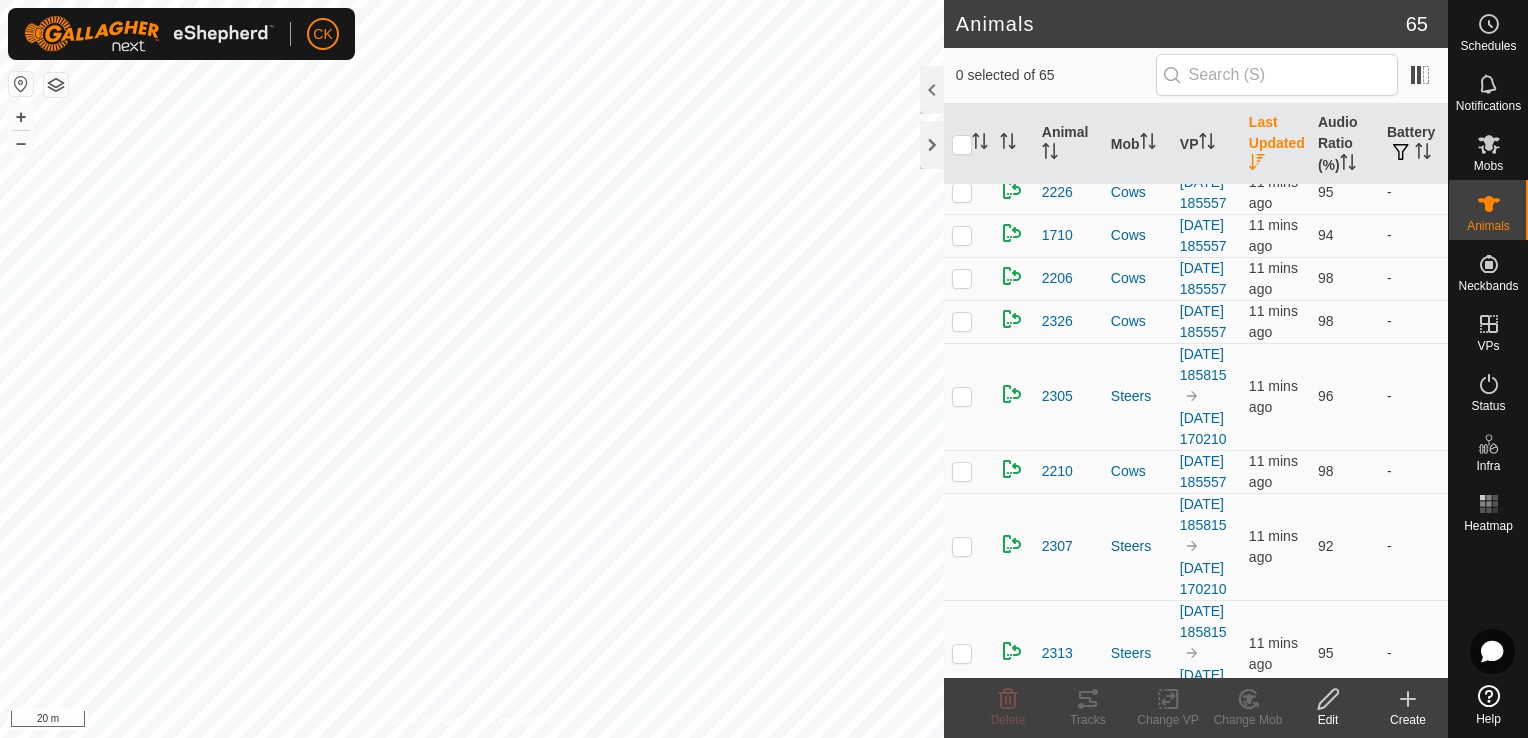 scroll, scrollTop: 800, scrollLeft: 0, axis: vertical 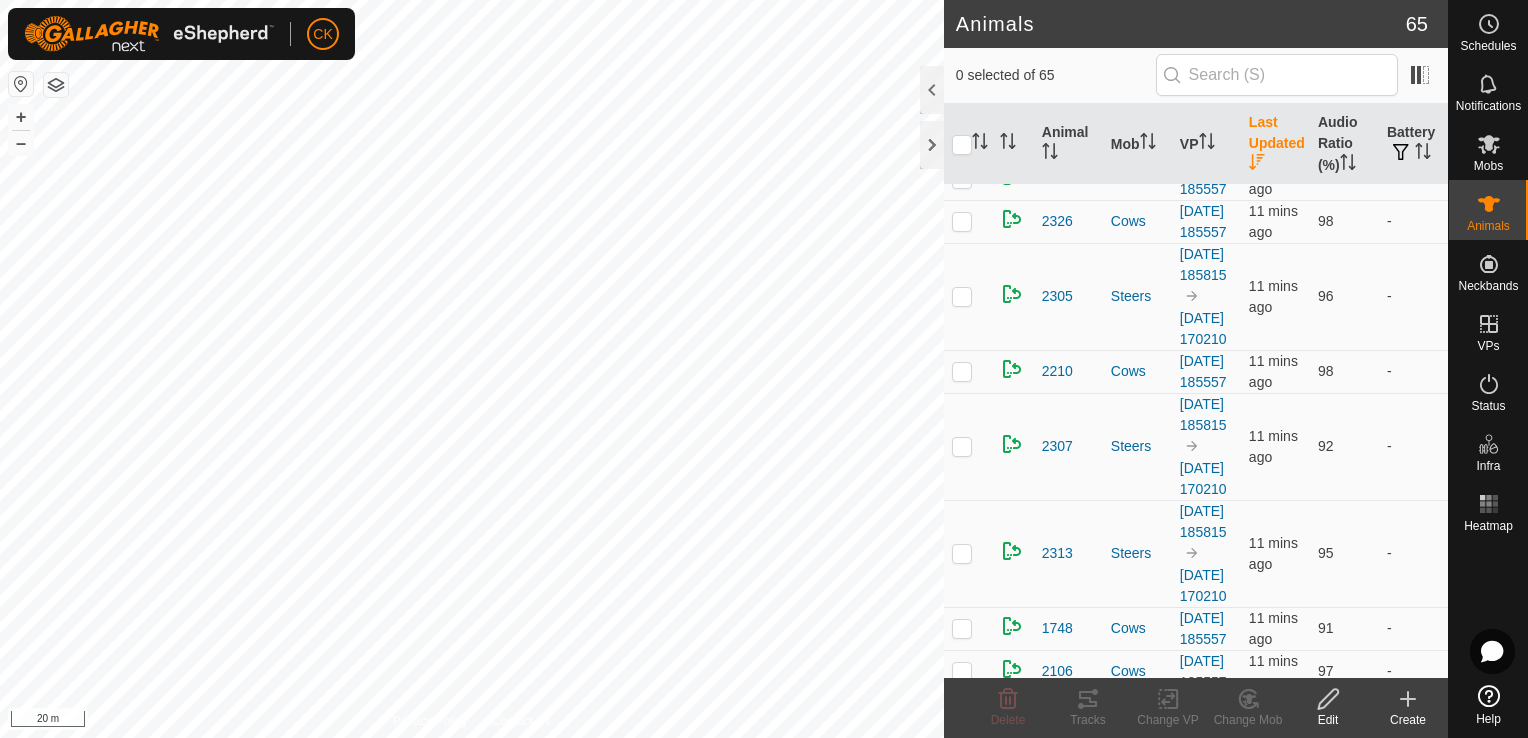 click at bounding box center [962, 17] 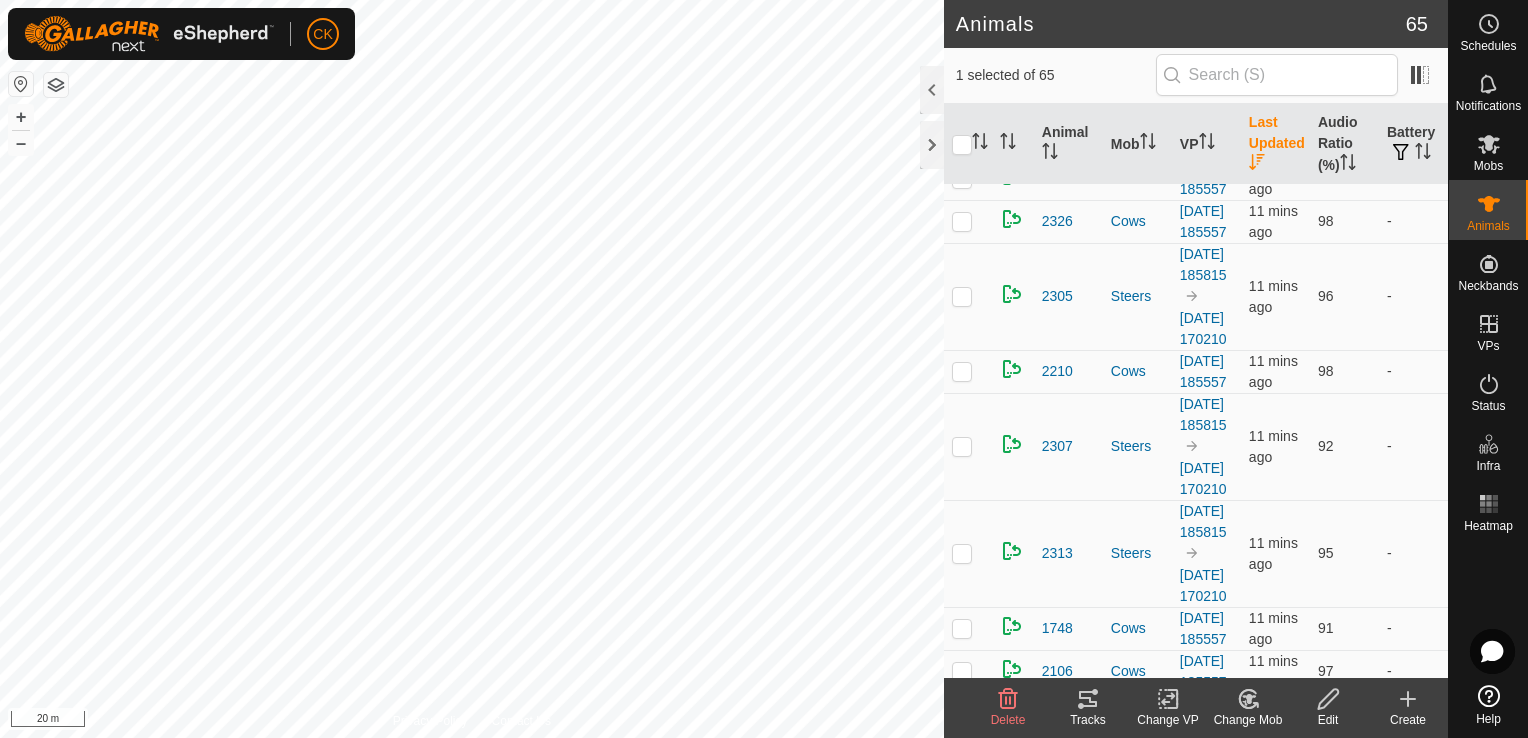 click at bounding box center (962, 17) 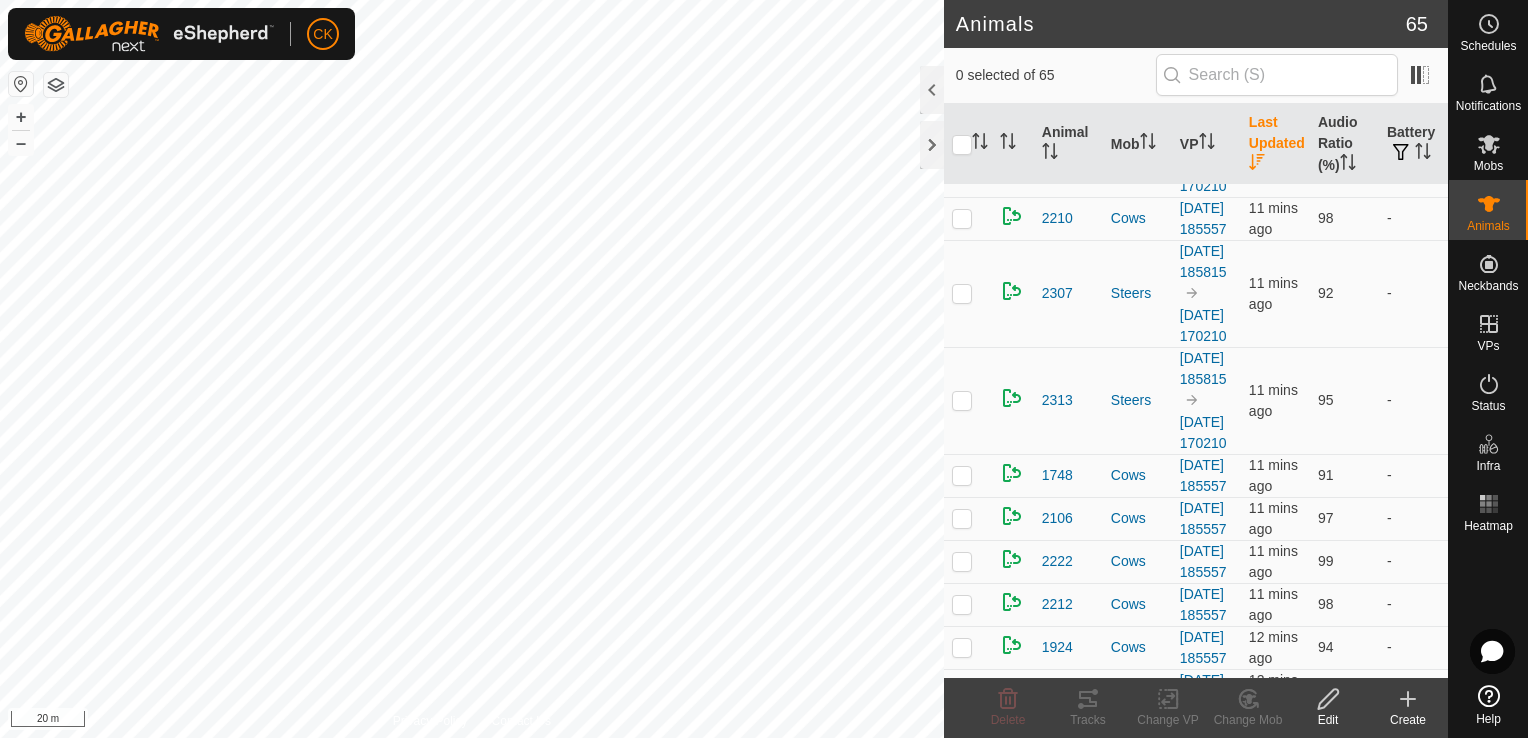 scroll, scrollTop: 1000, scrollLeft: 0, axis: vertical 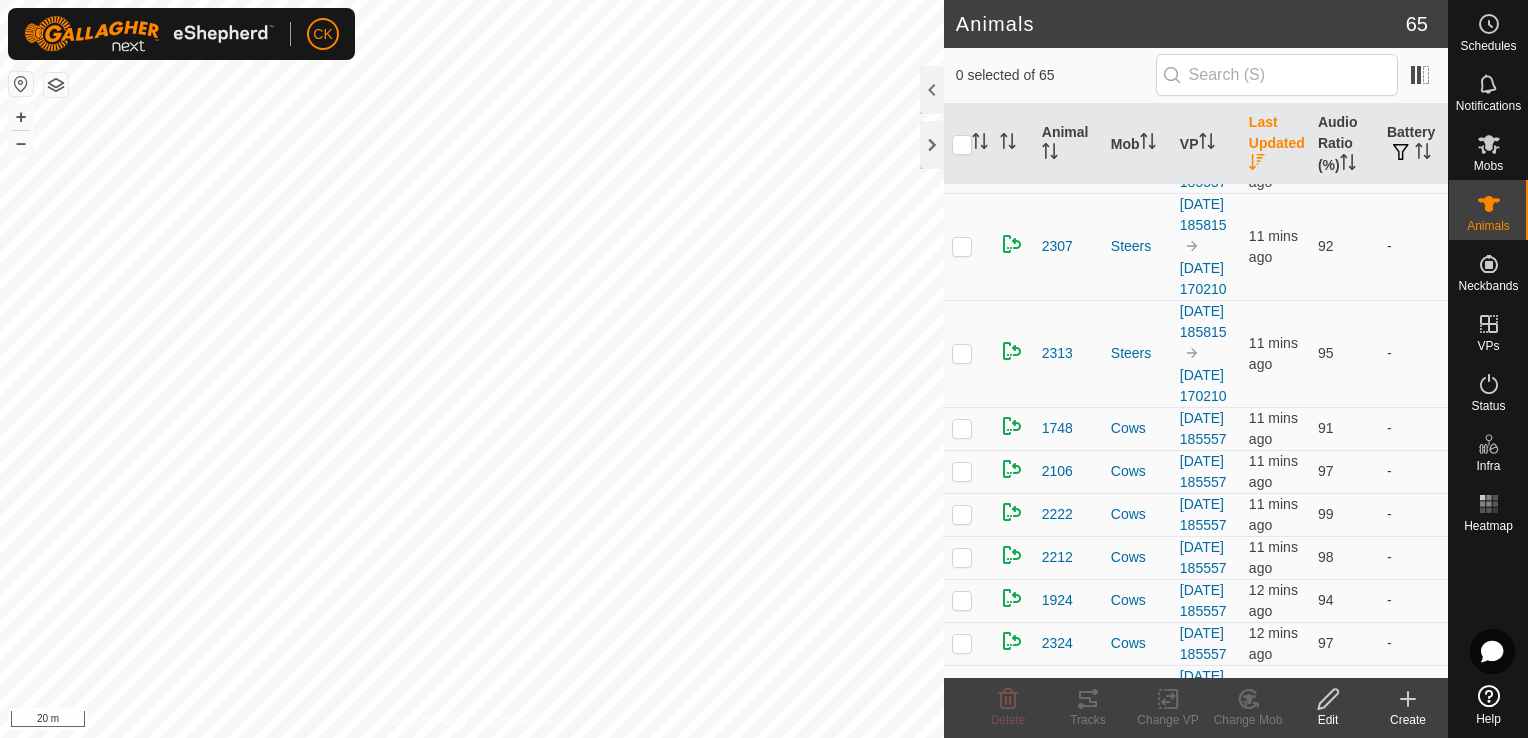 click at bounding box center [962, 96] 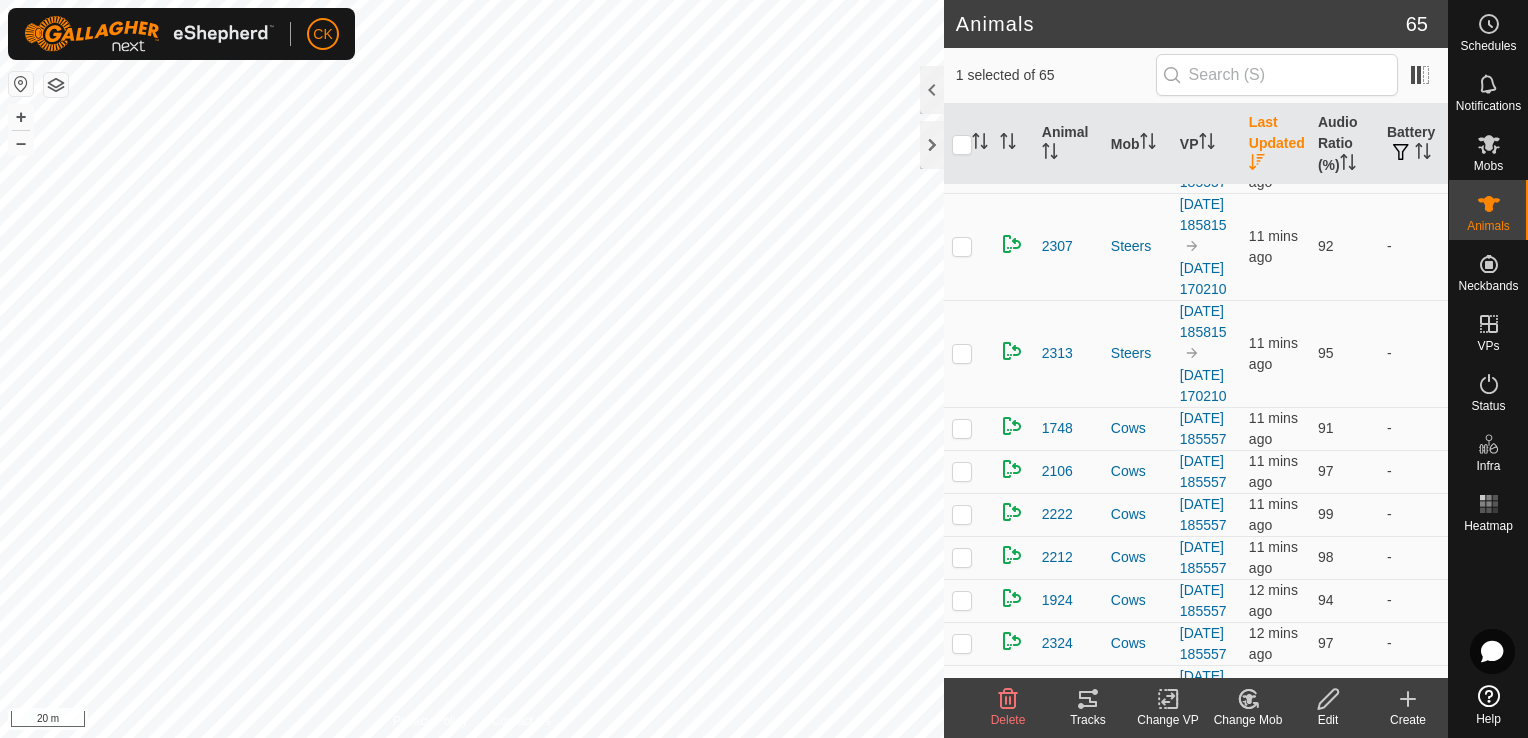 click at bounding box center (962, 96) 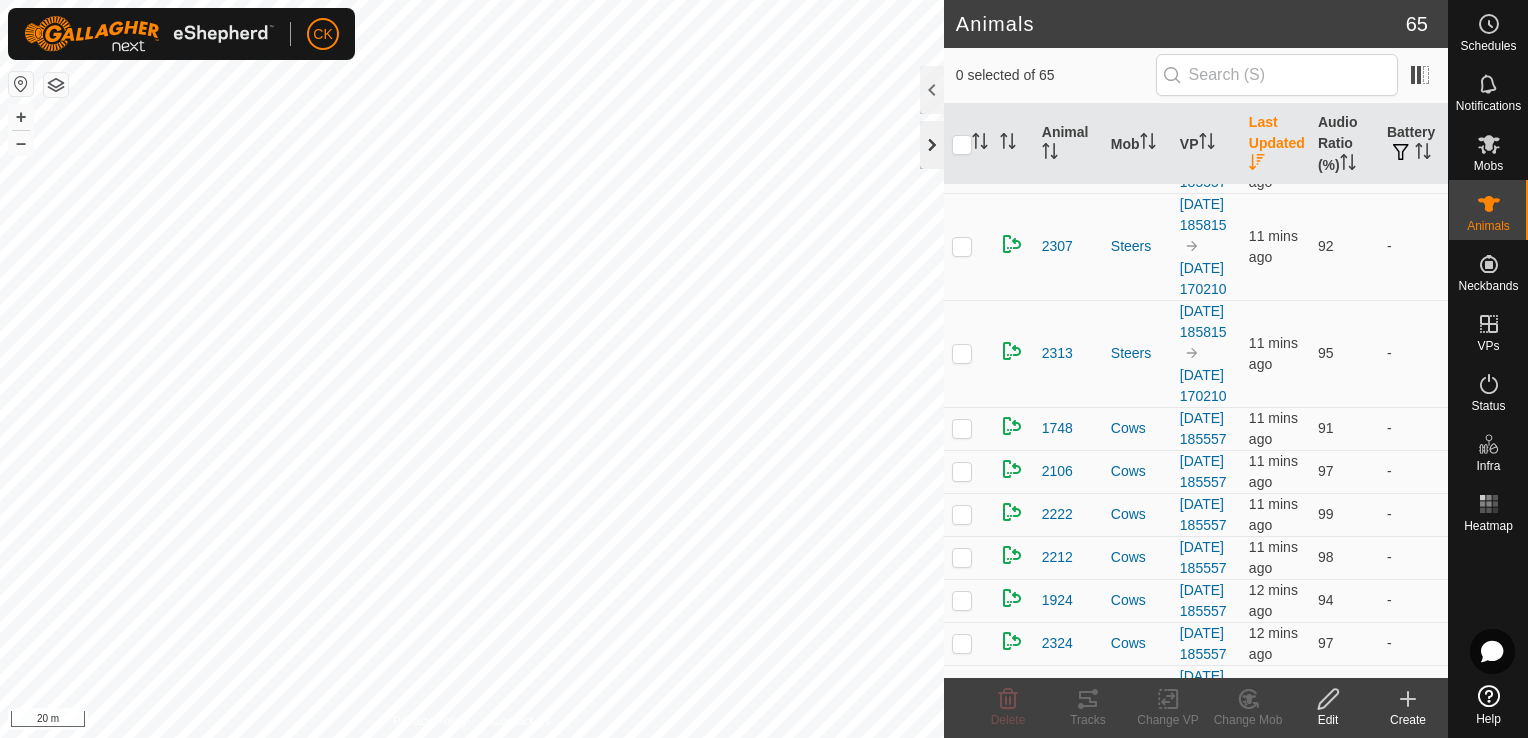 click 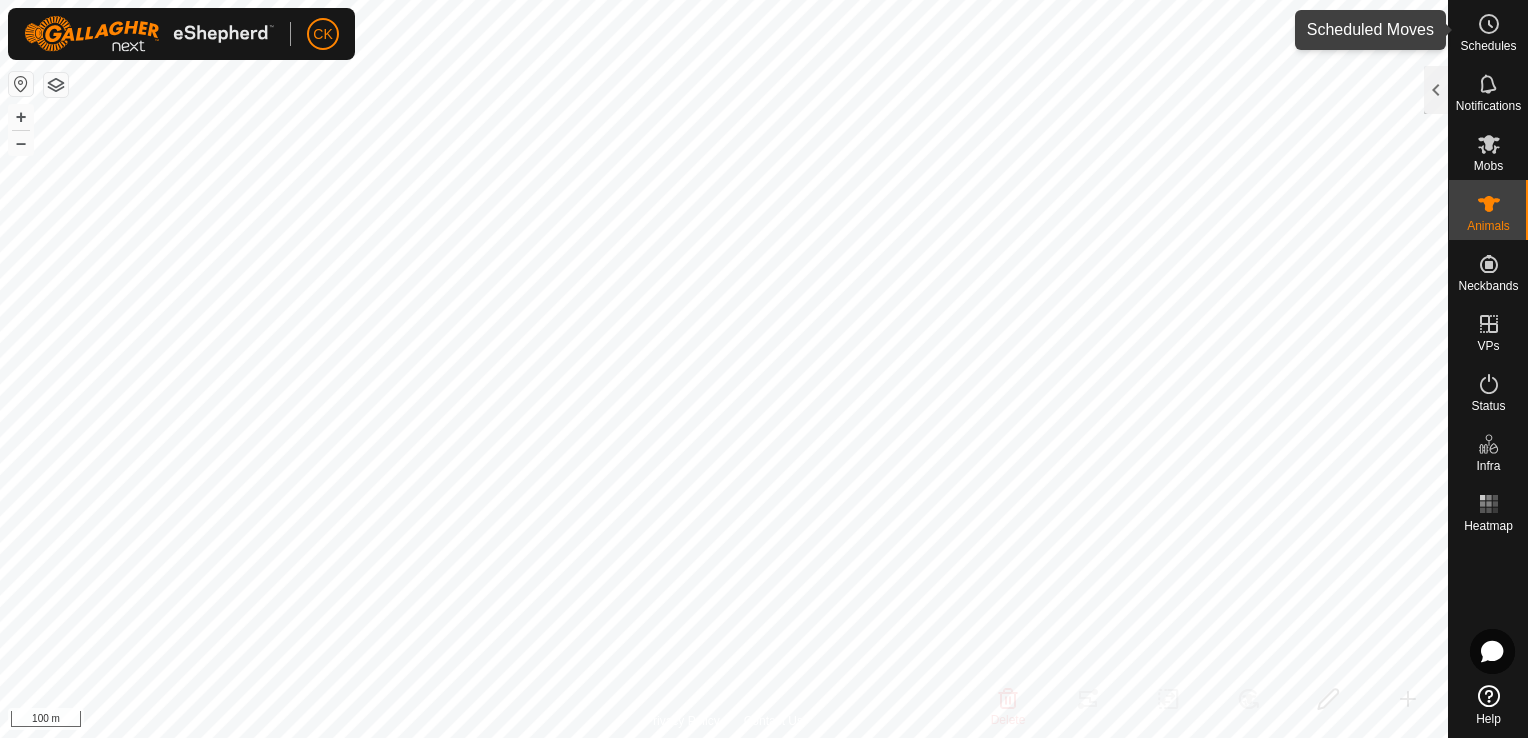 click 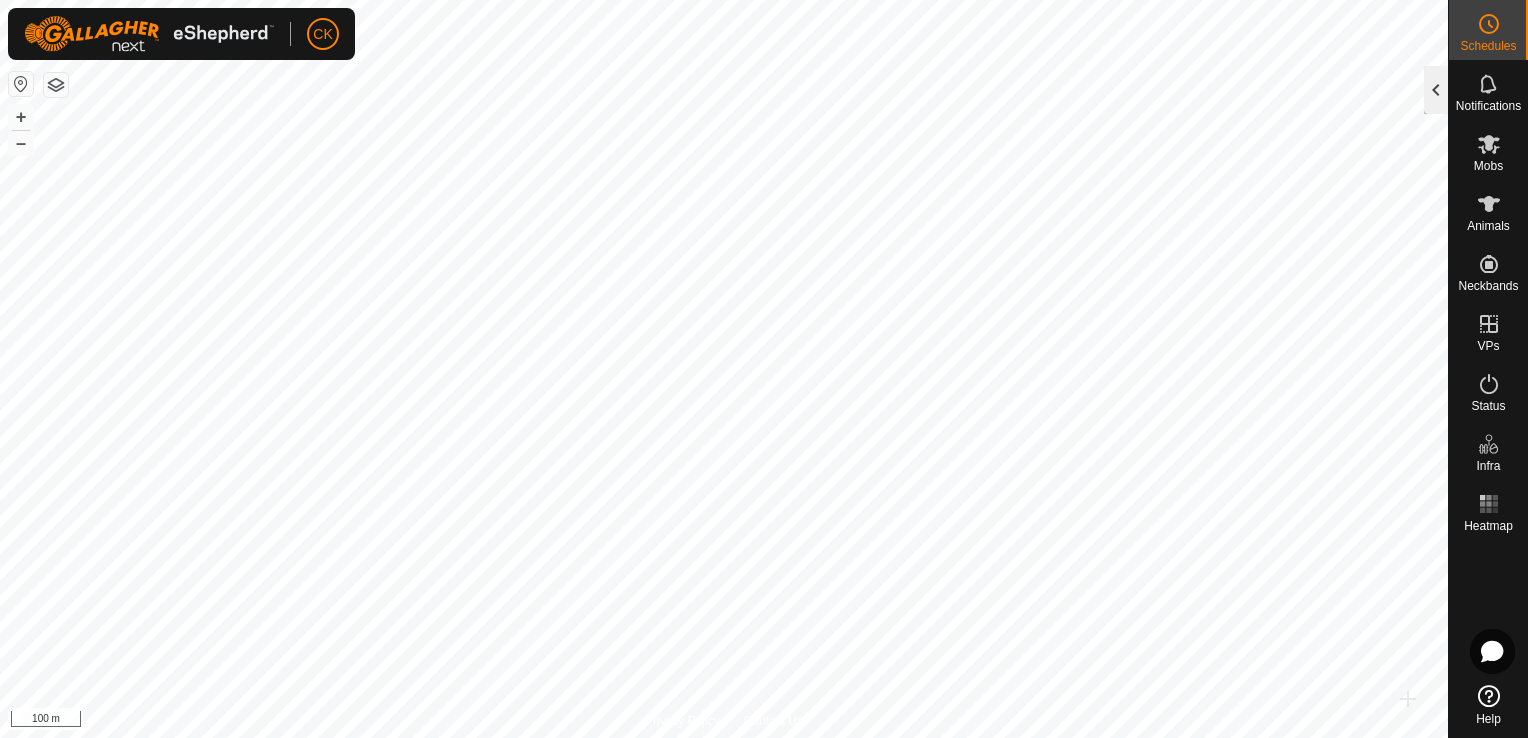 click 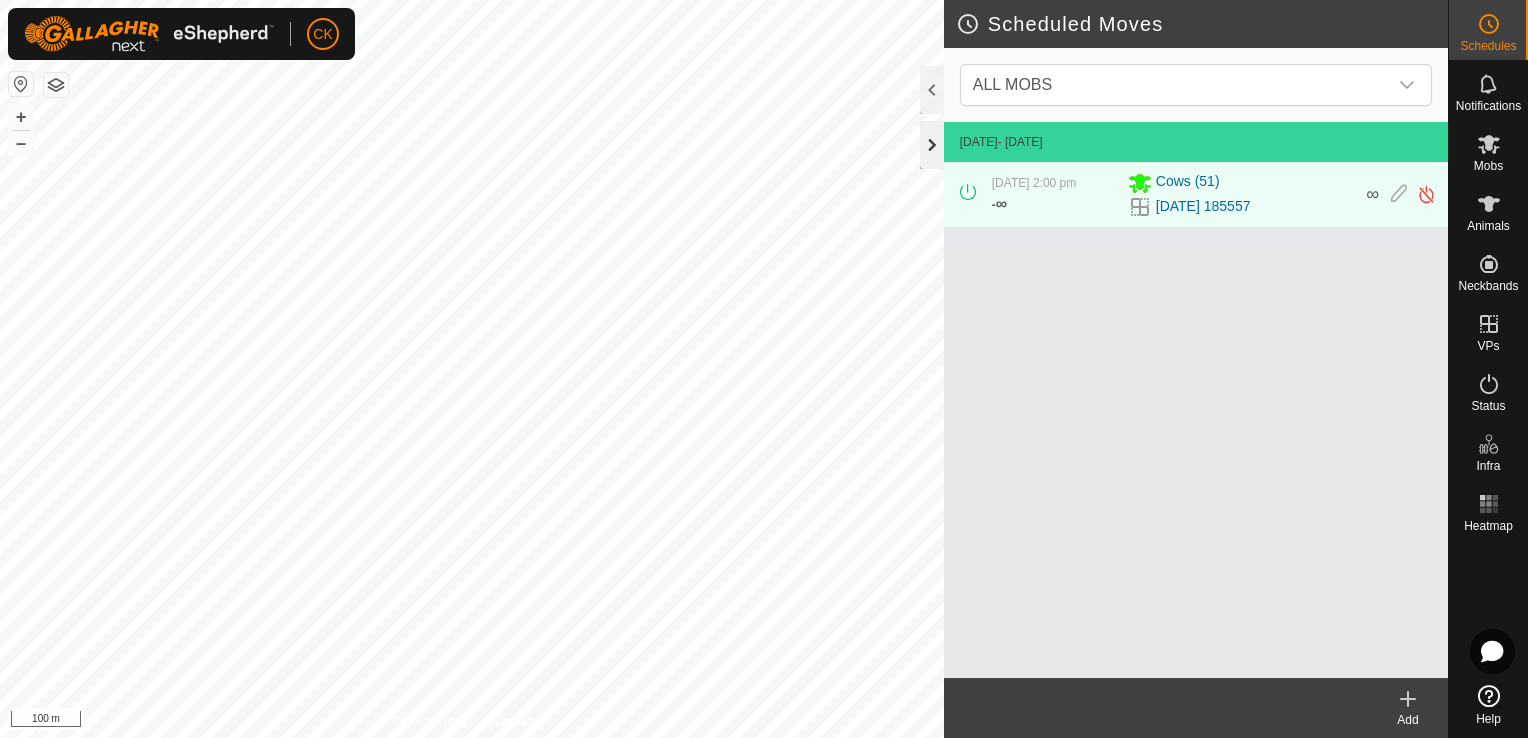 click 